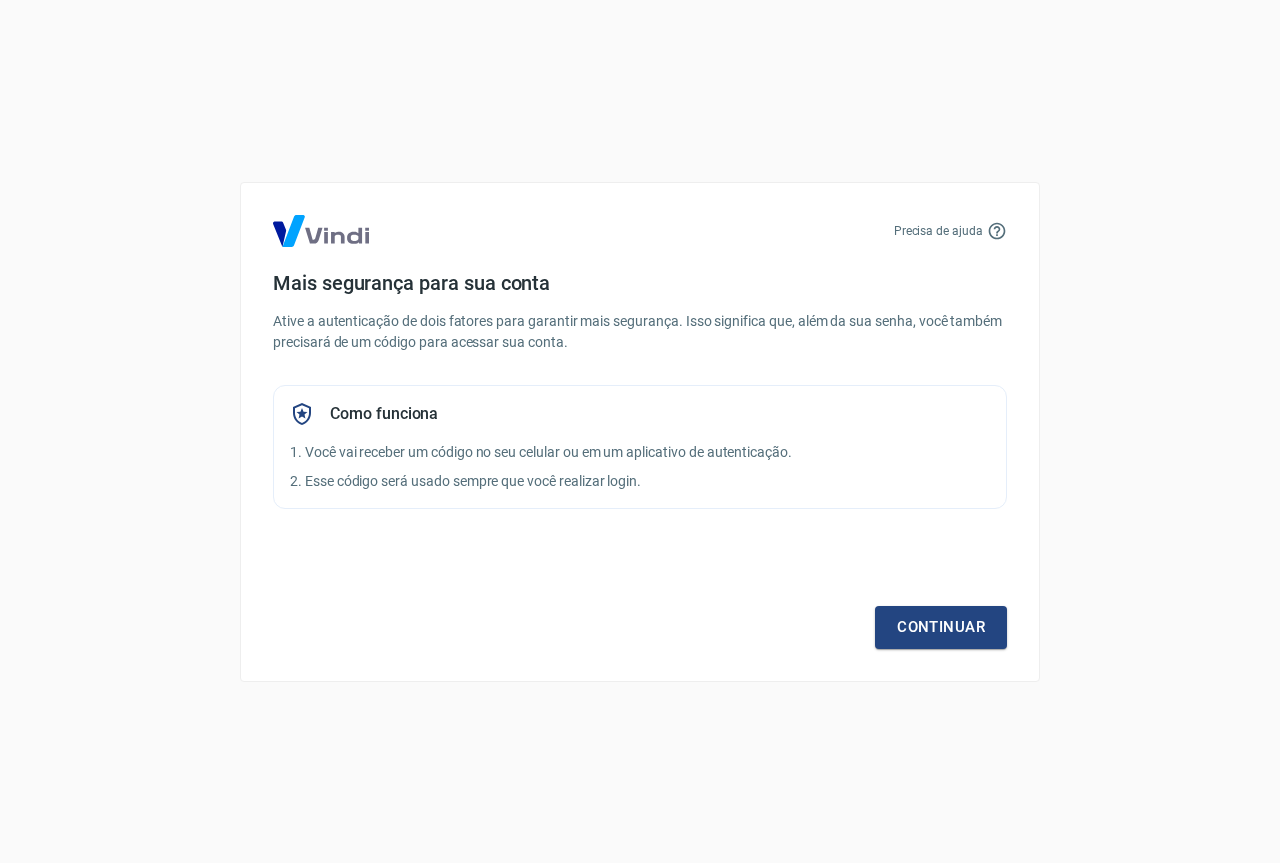 scroll, scrollTop: 0, scrollLeft: 0, axis: both 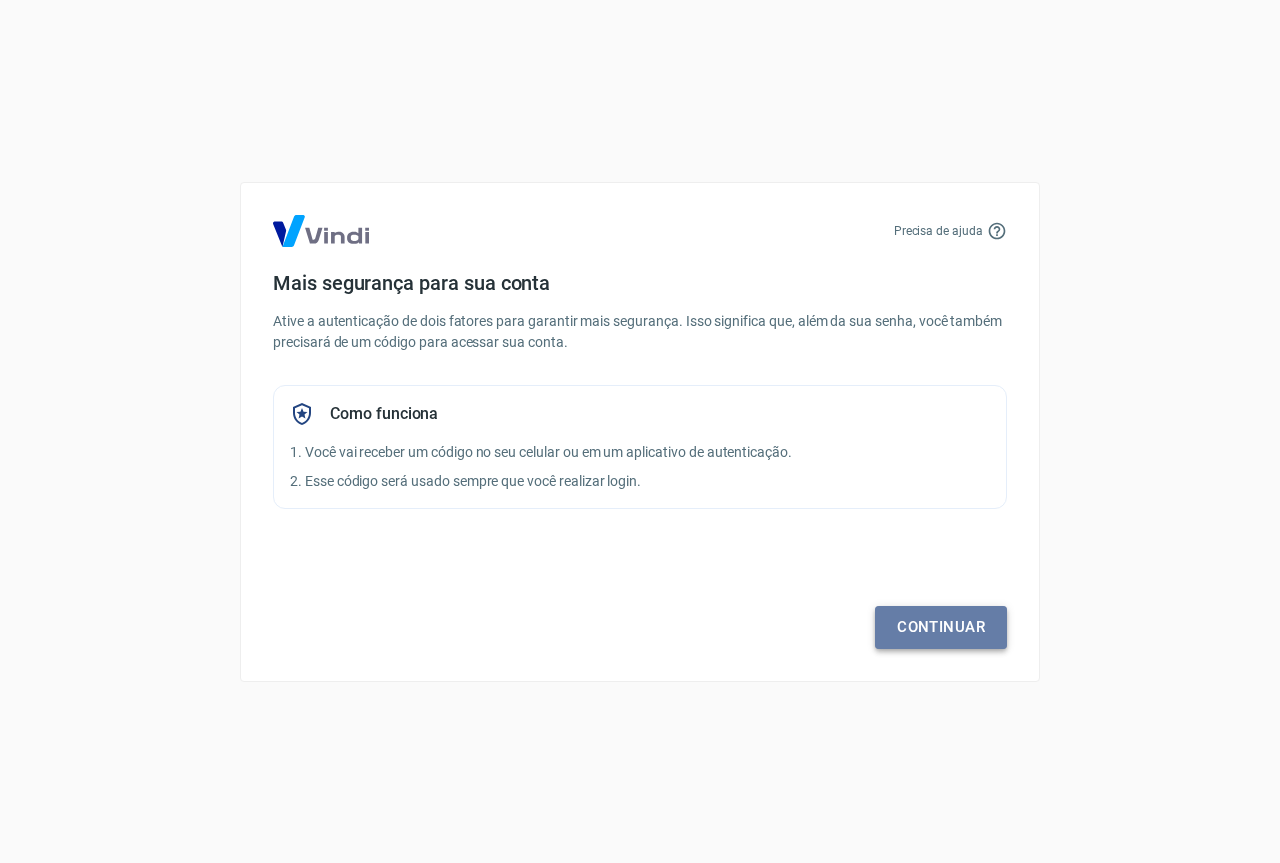 click on "Continuar" at bounding box center [941, 627] 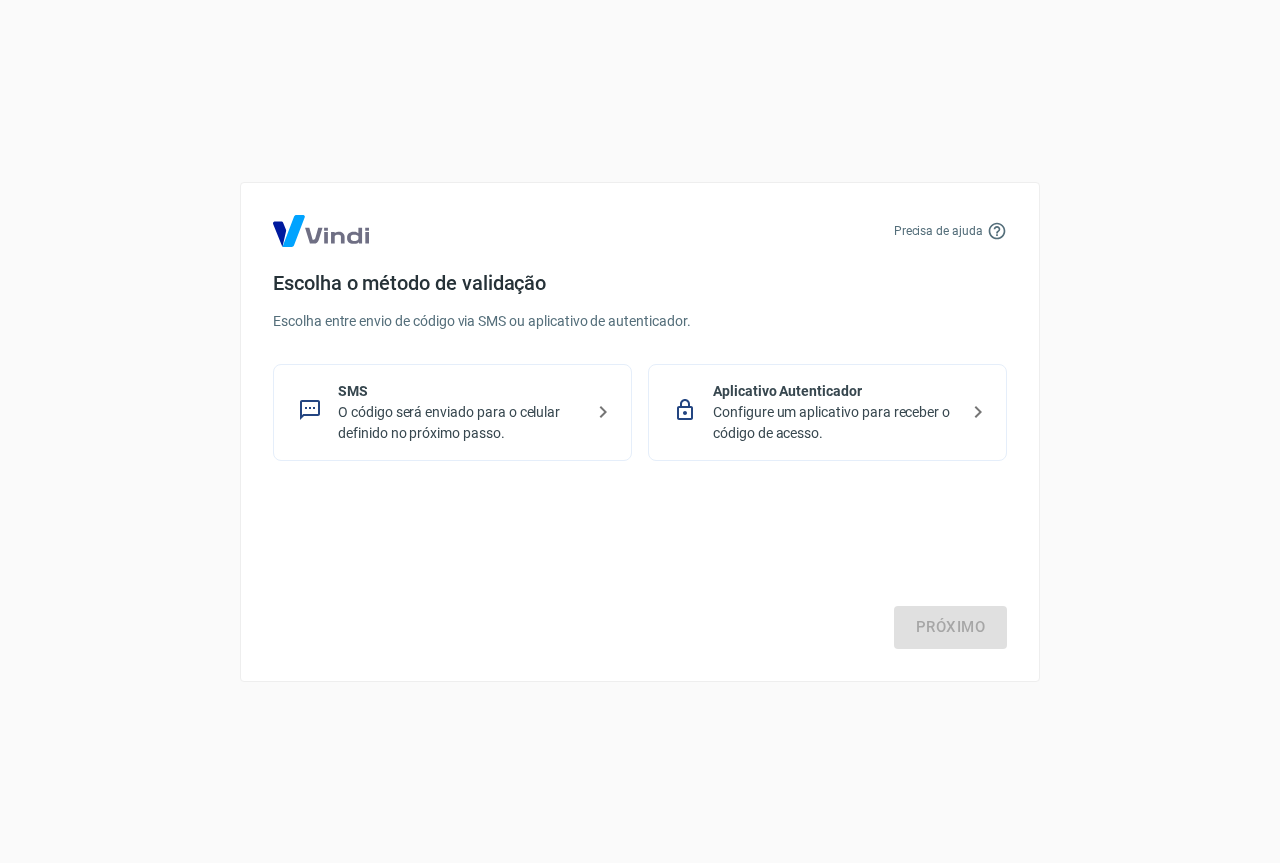 click on "O código será enviado para o celular definido no próximo passo." at bounding box center (460, 423) 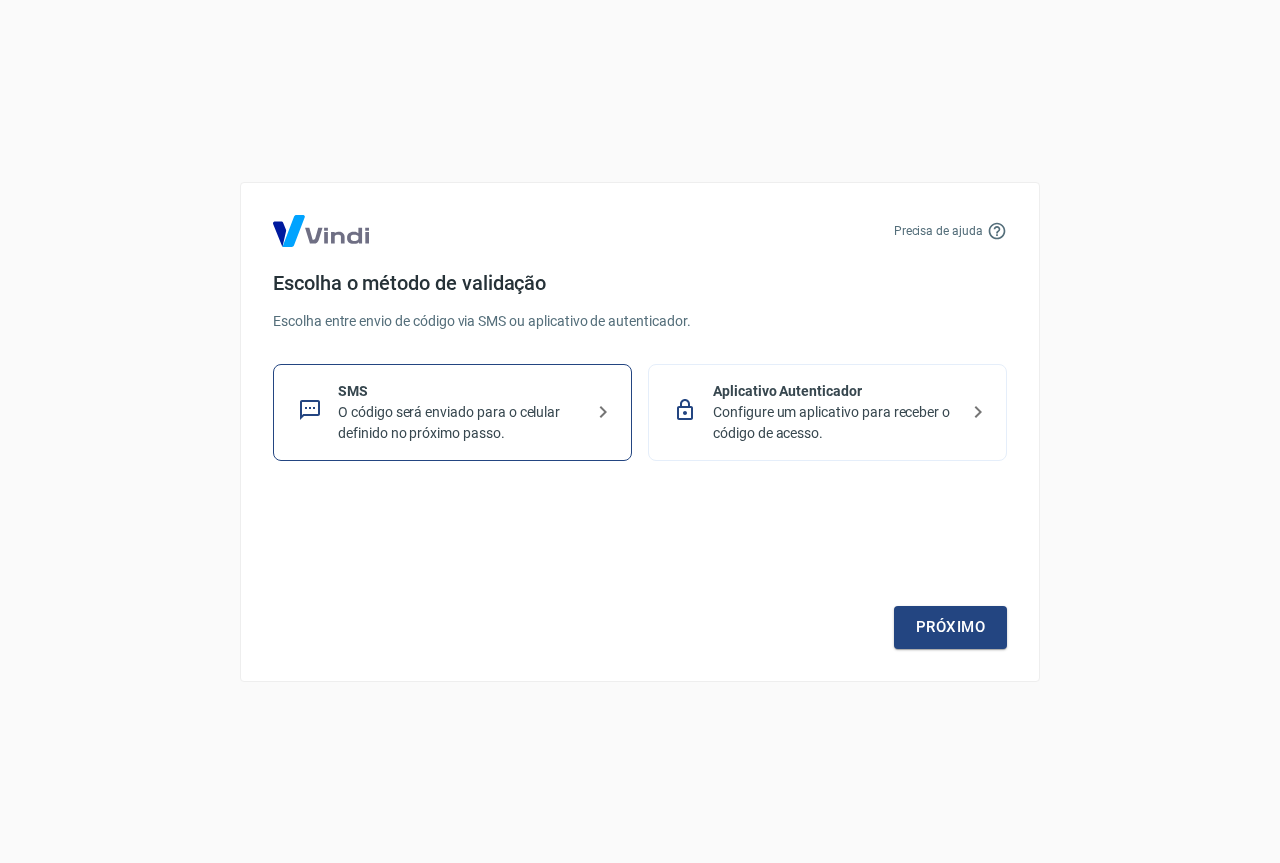 click on "Próximo" at bounding box center [950, 627] 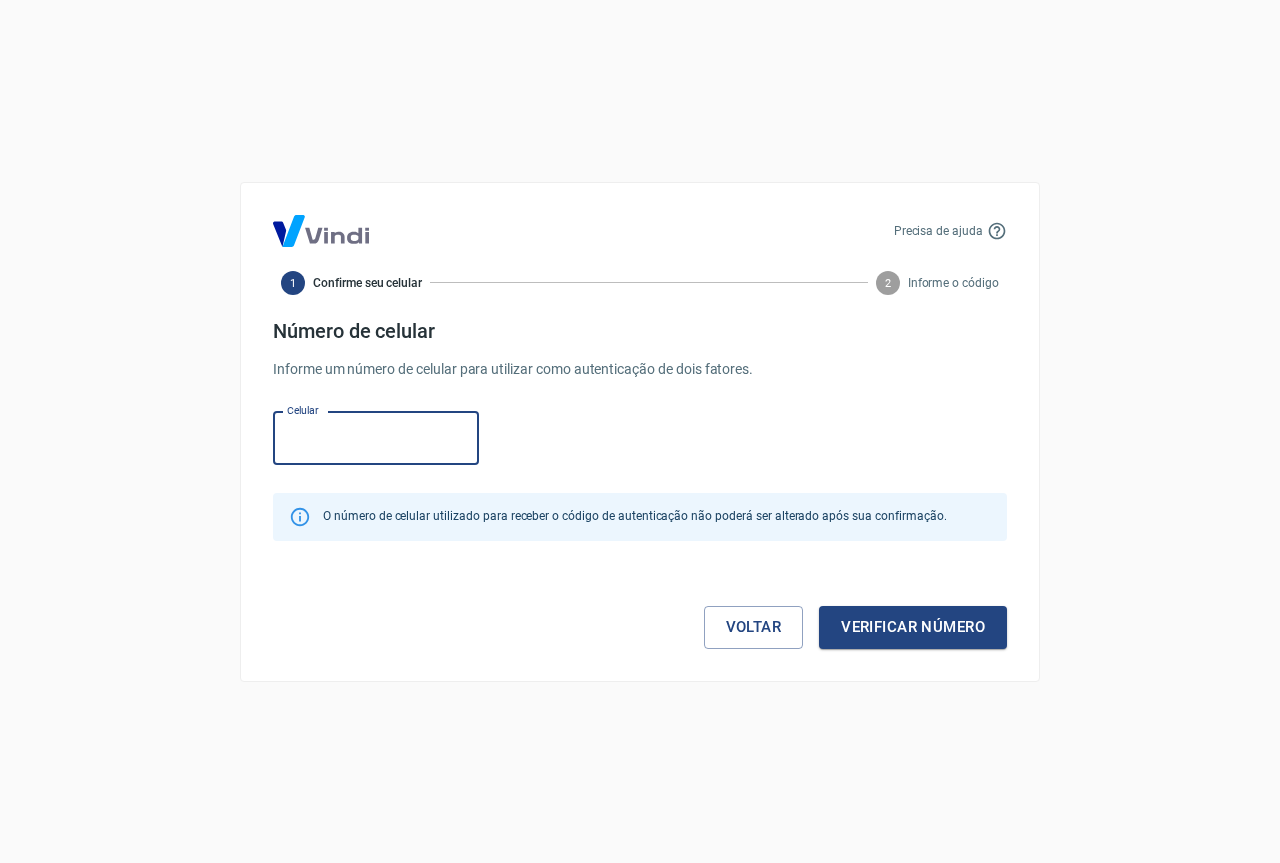 scroll, scrollTop: 0, scrollLeft: 0, axis: both 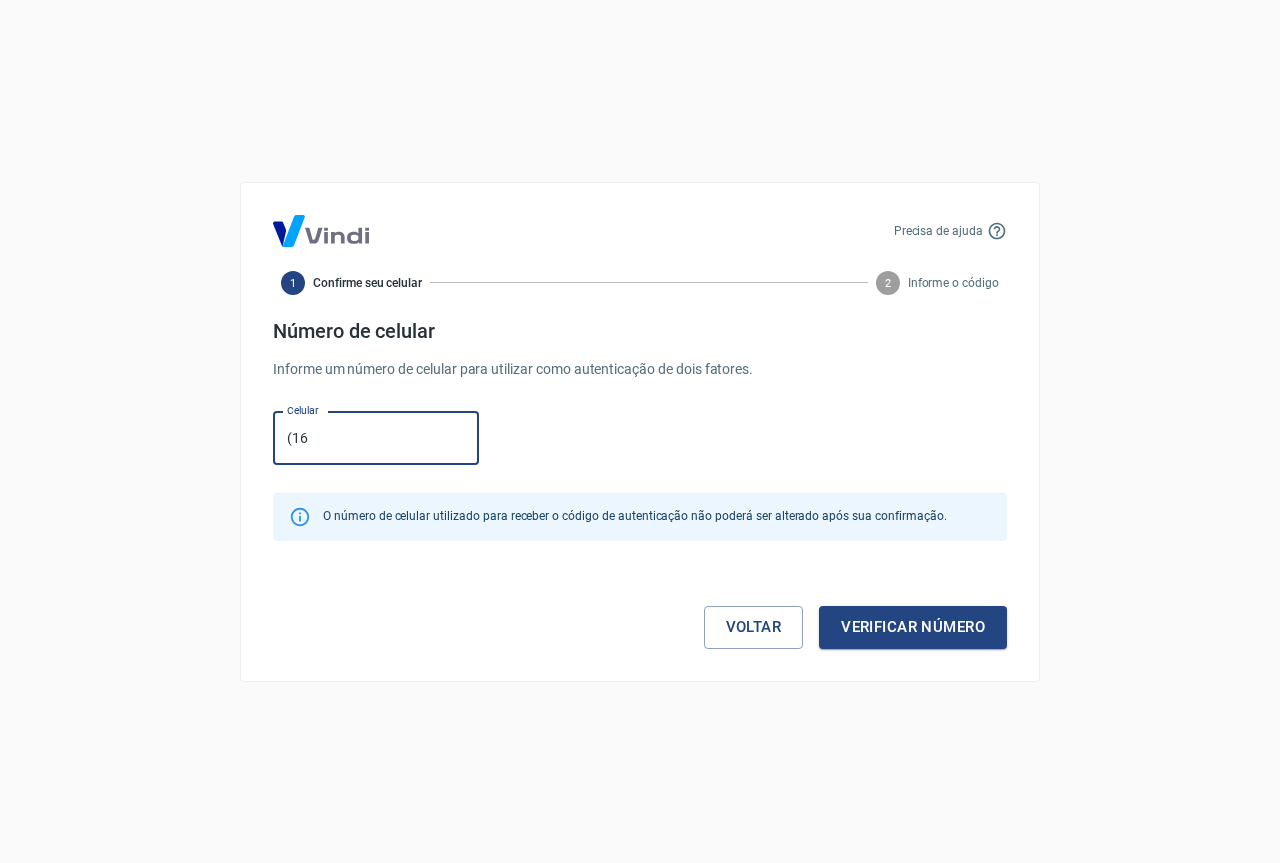 type on "[PHONE_NUMBER]" 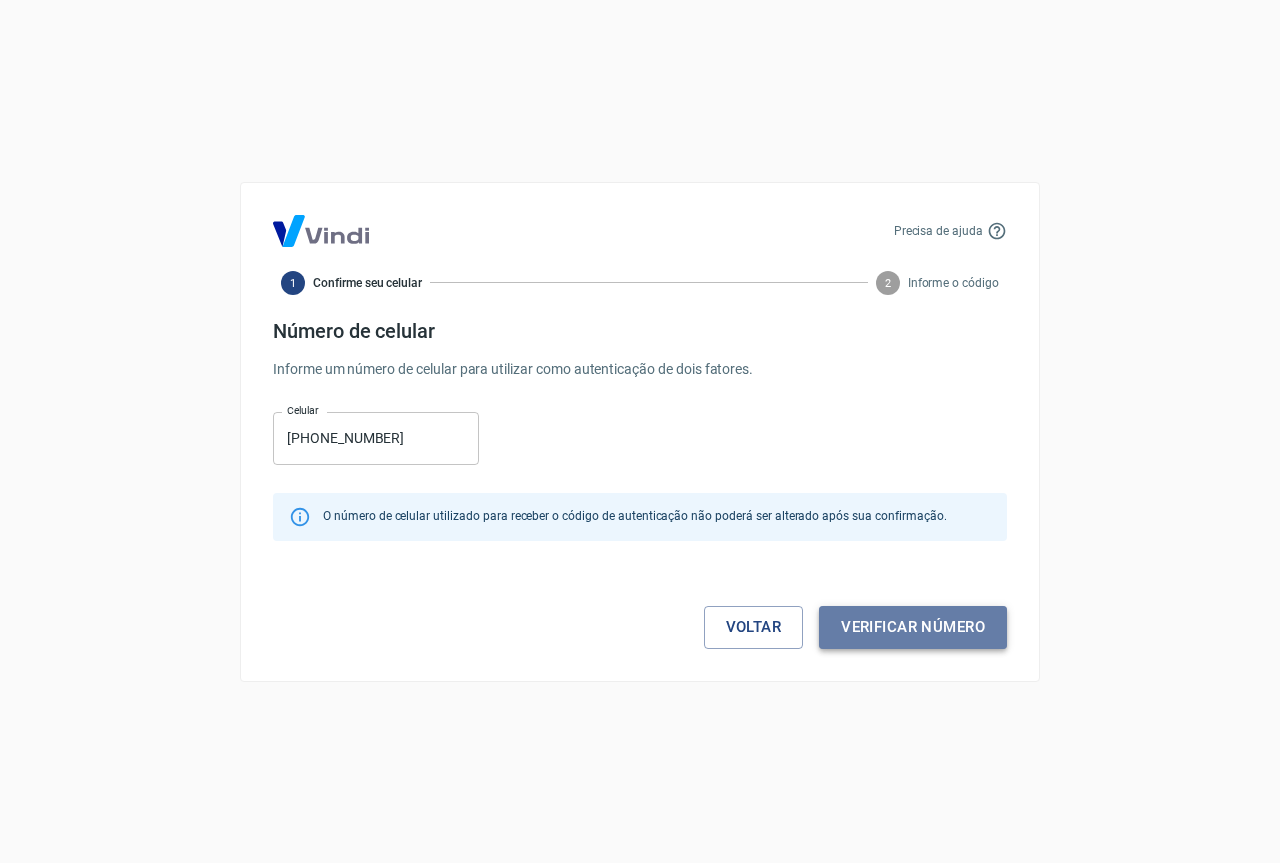 click on "Verificar número" at bounding box center [913, 627] 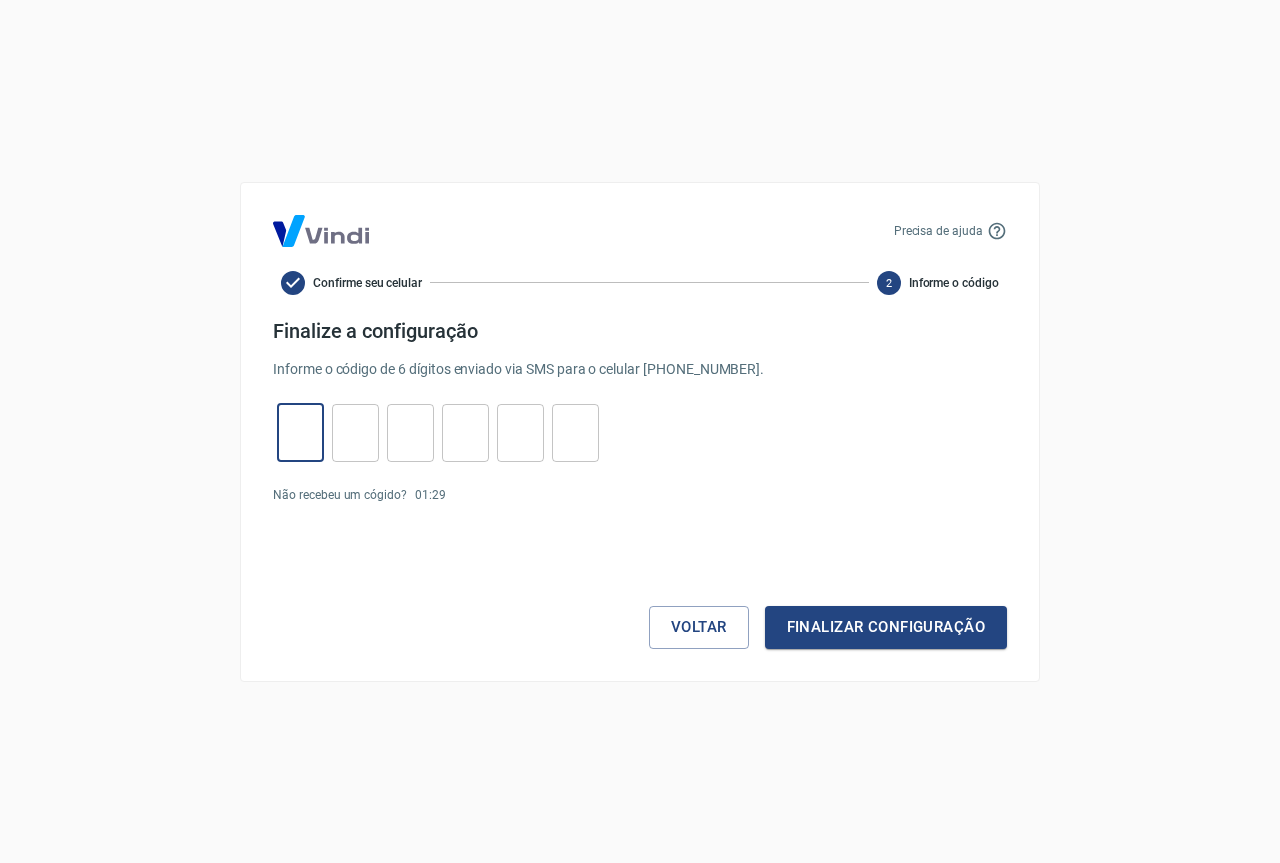 click at bounding box center [300, 432] 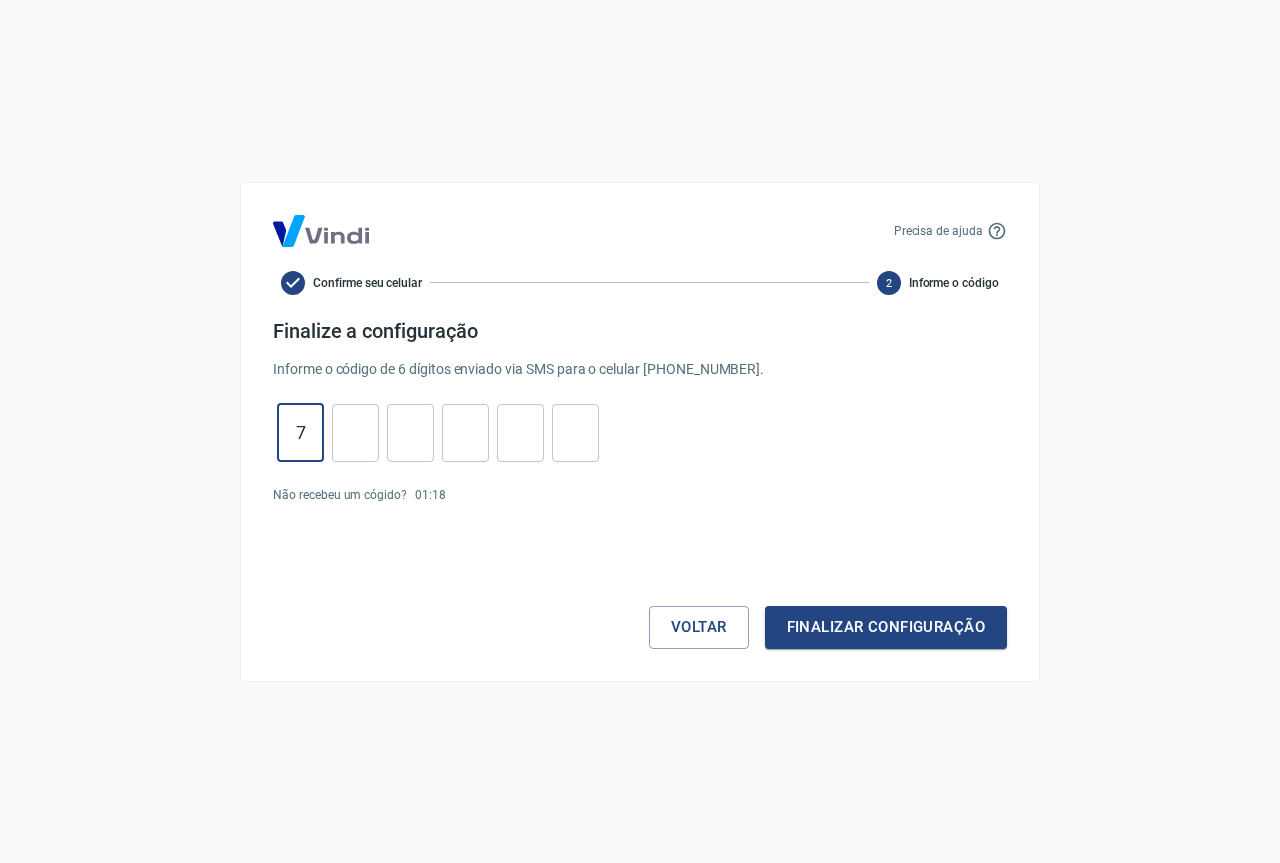 type on "7" 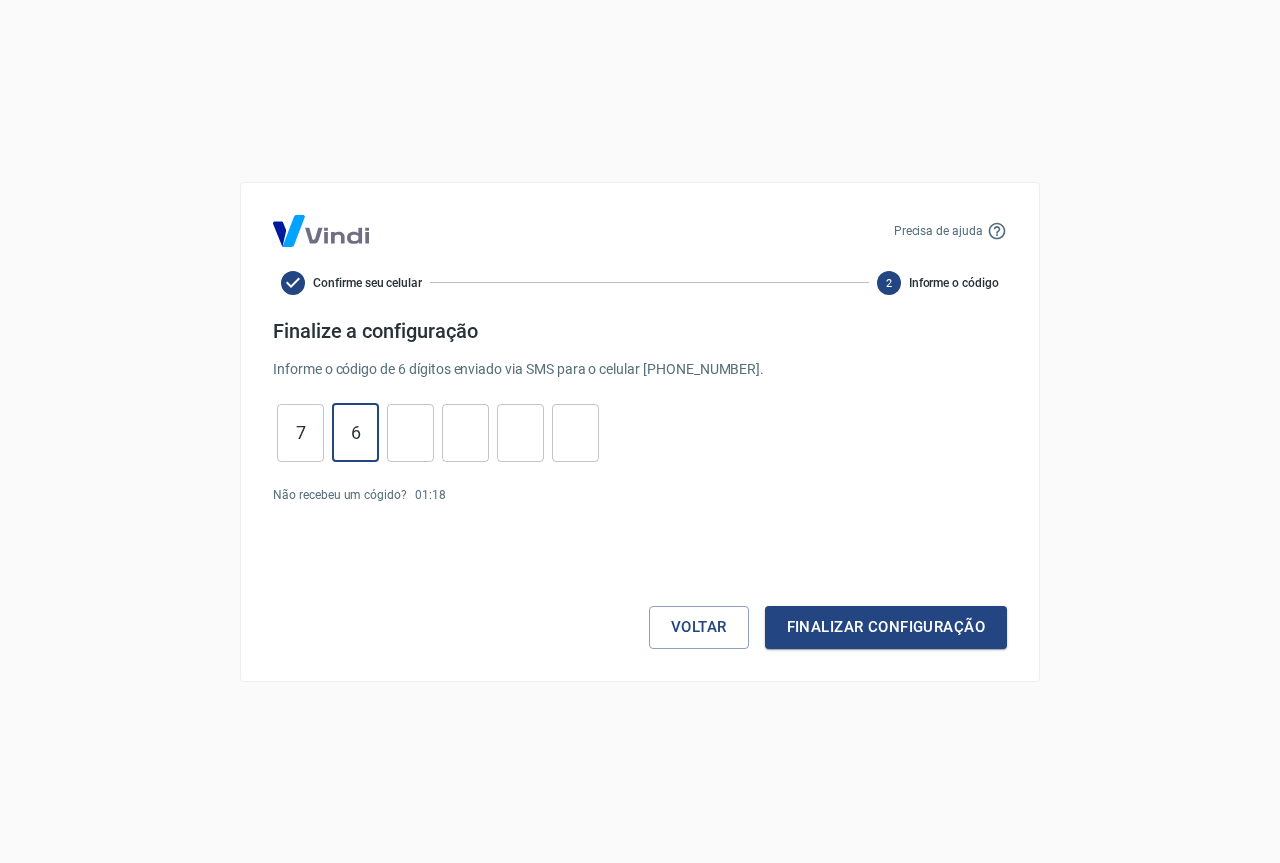type on "6" 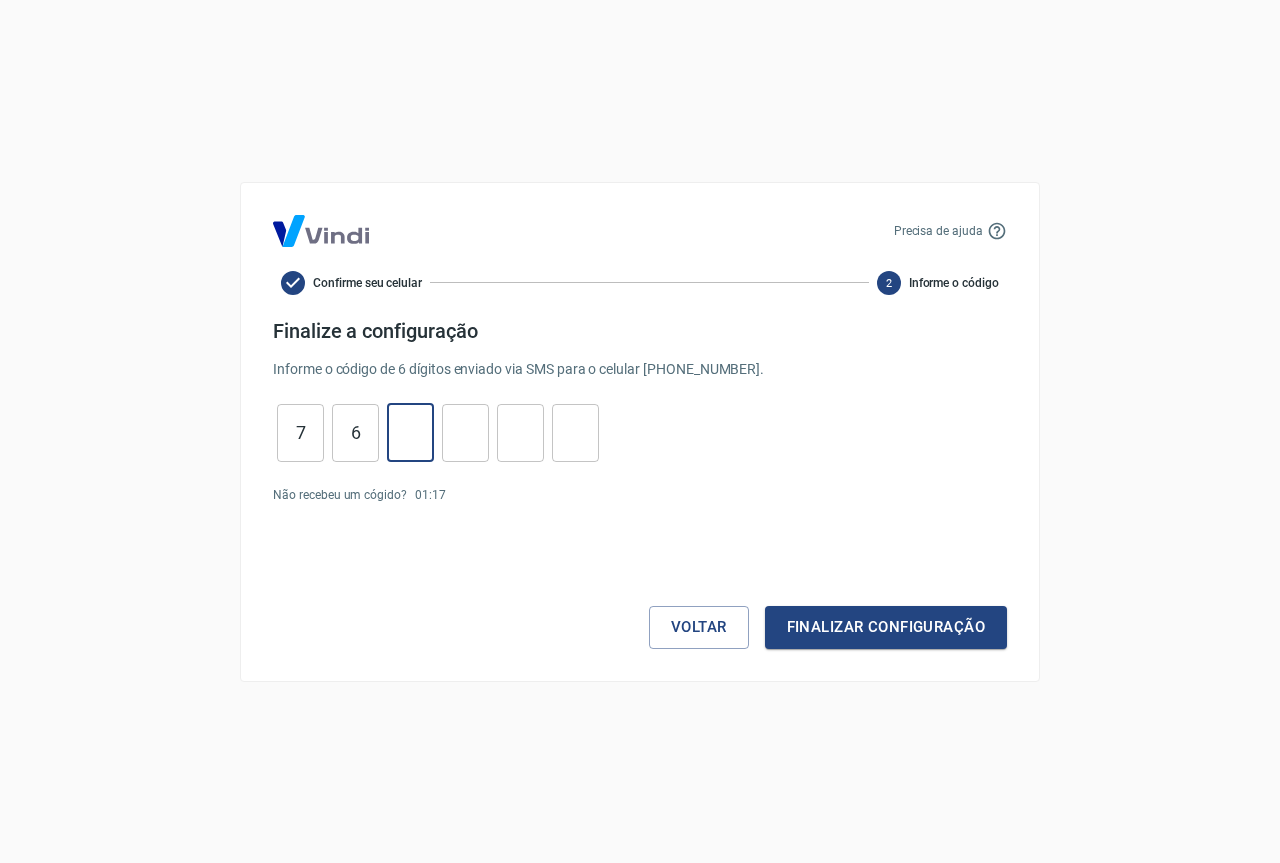 type on "2" 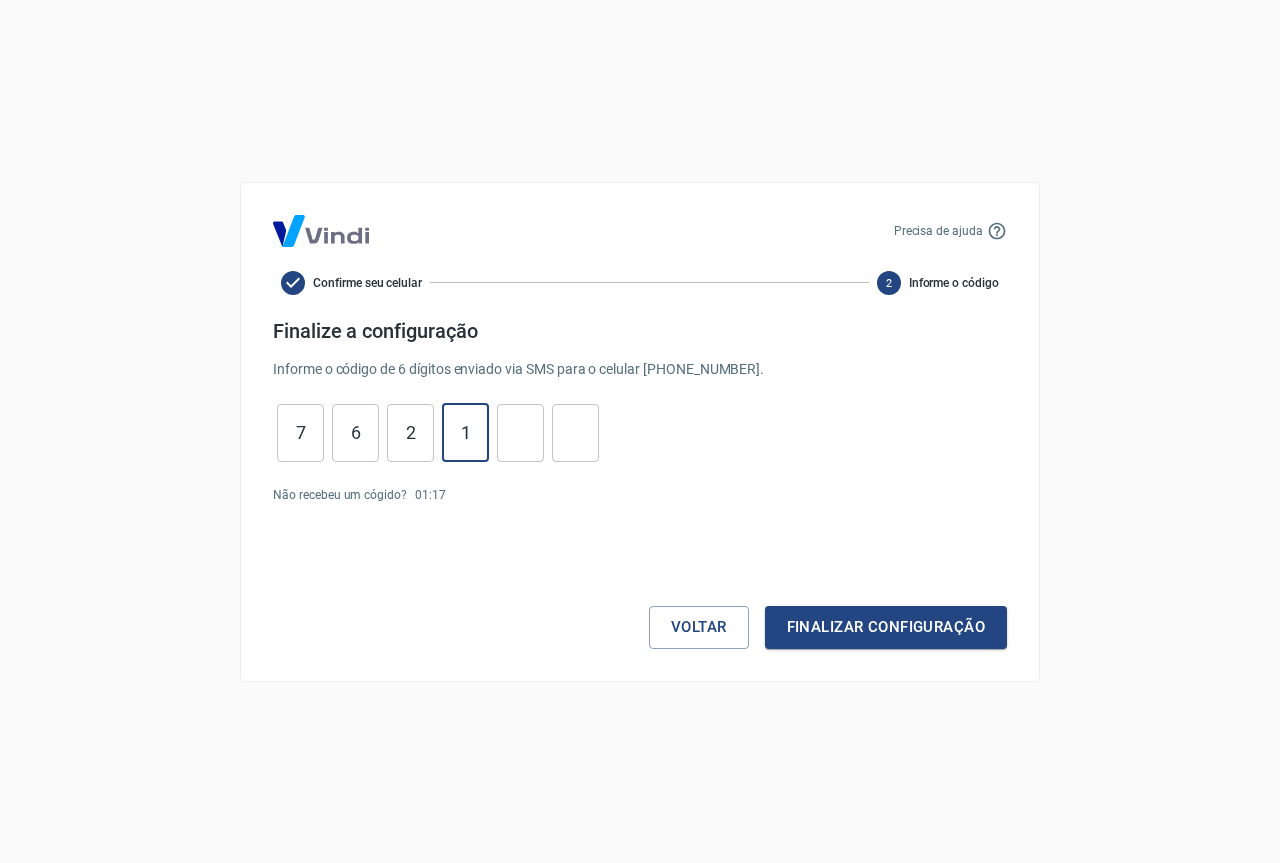 type on "1" 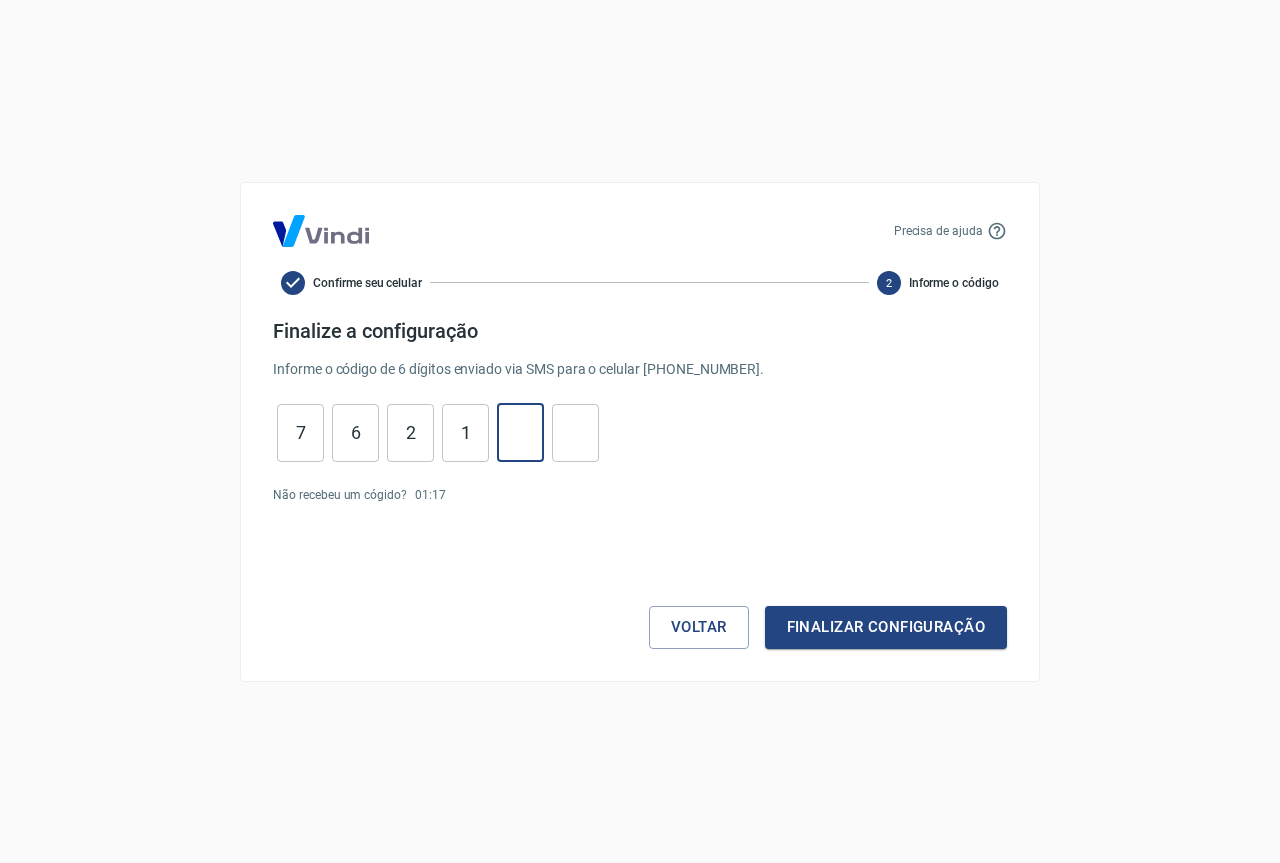 type on "1" 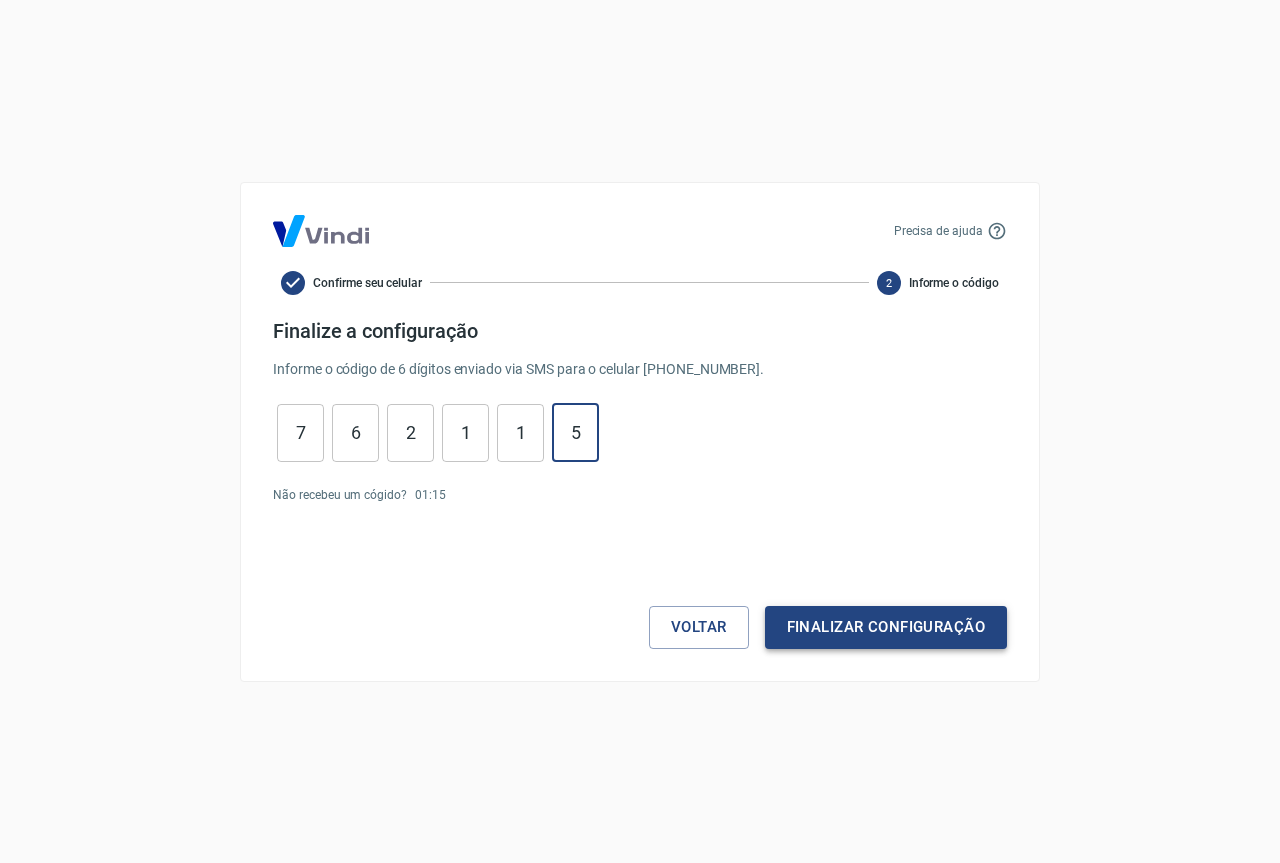 type on "5" 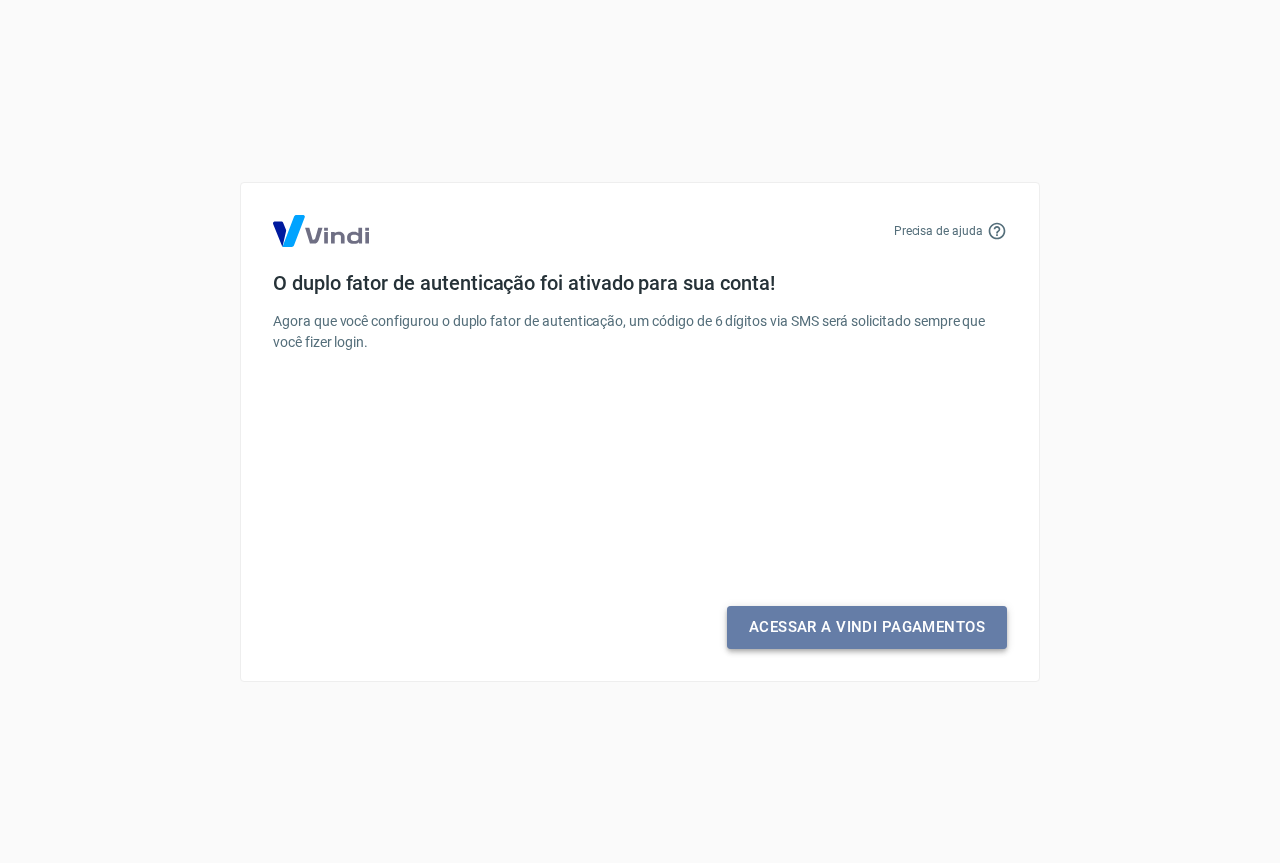 click on "Acessar a Vindi Pagamentos" at bounding box center [867, 627] 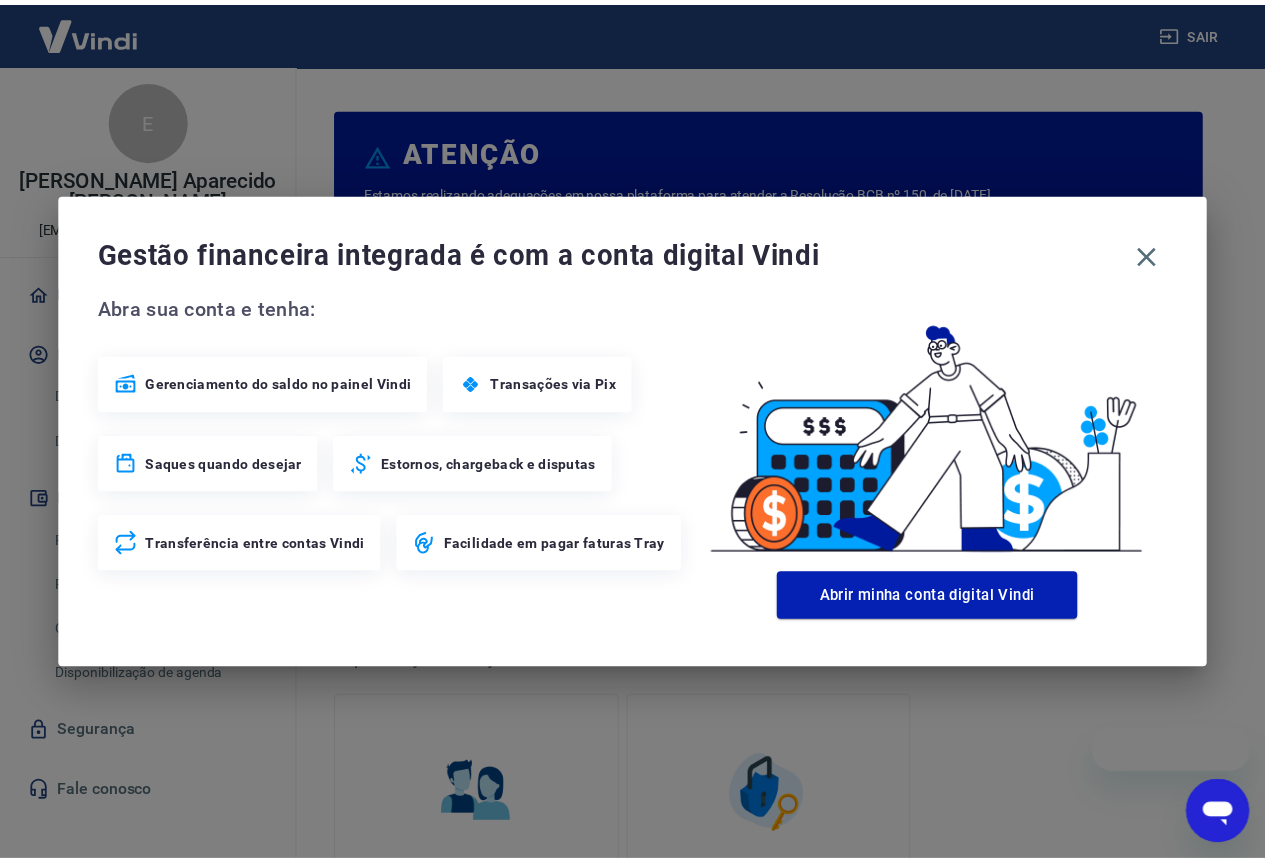 scroll, scrollTop: 0, scrollLeft: 0, axis: both 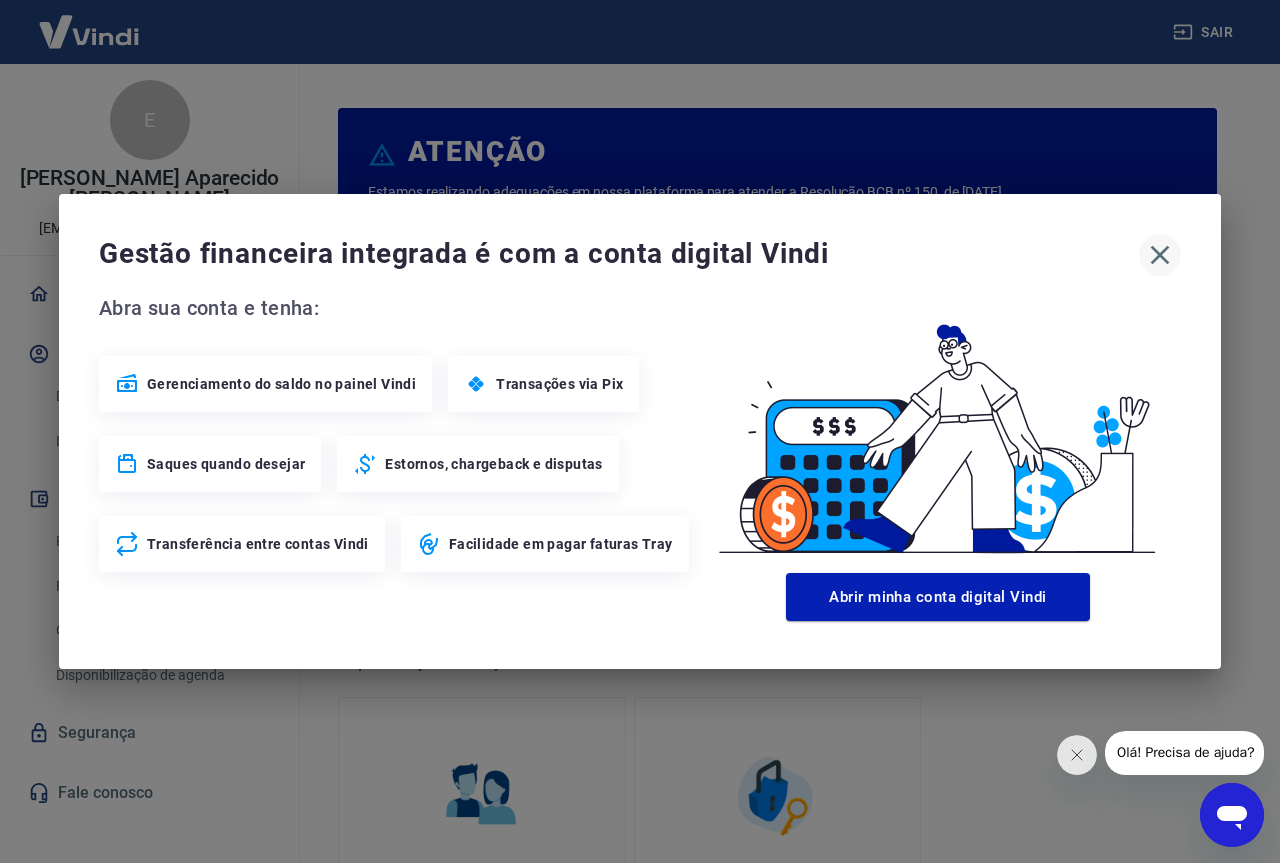 click 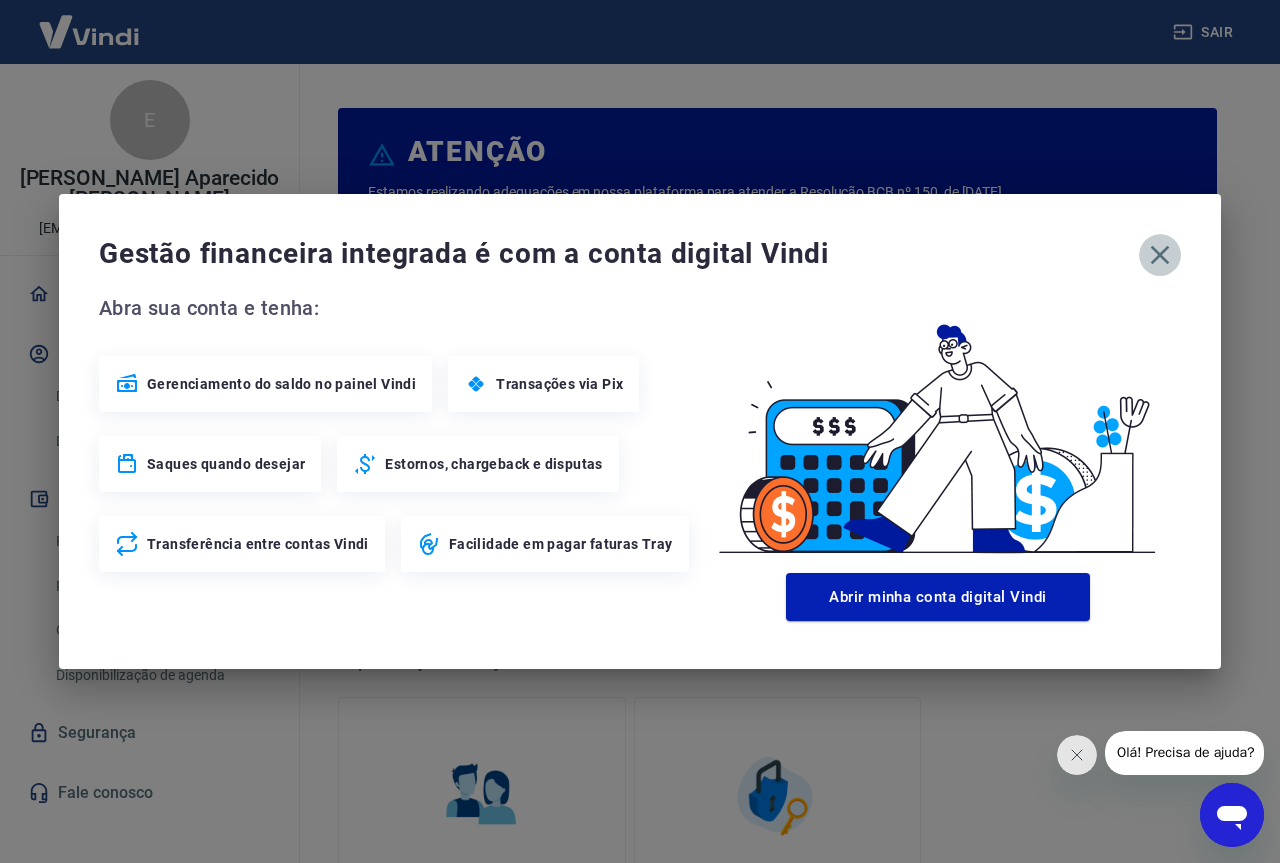 click 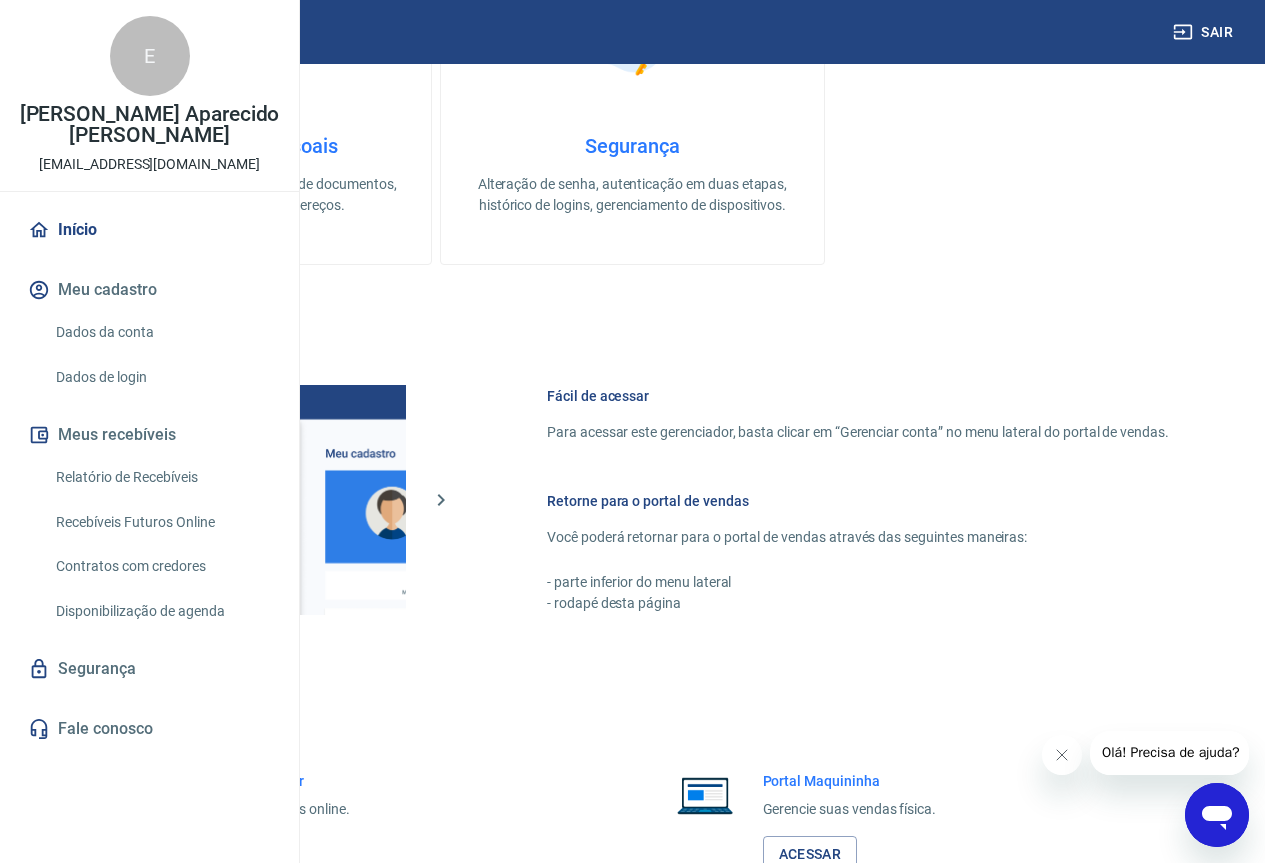 scroll, scrollTop: 985, scrollLeft: 0, axis: vertical 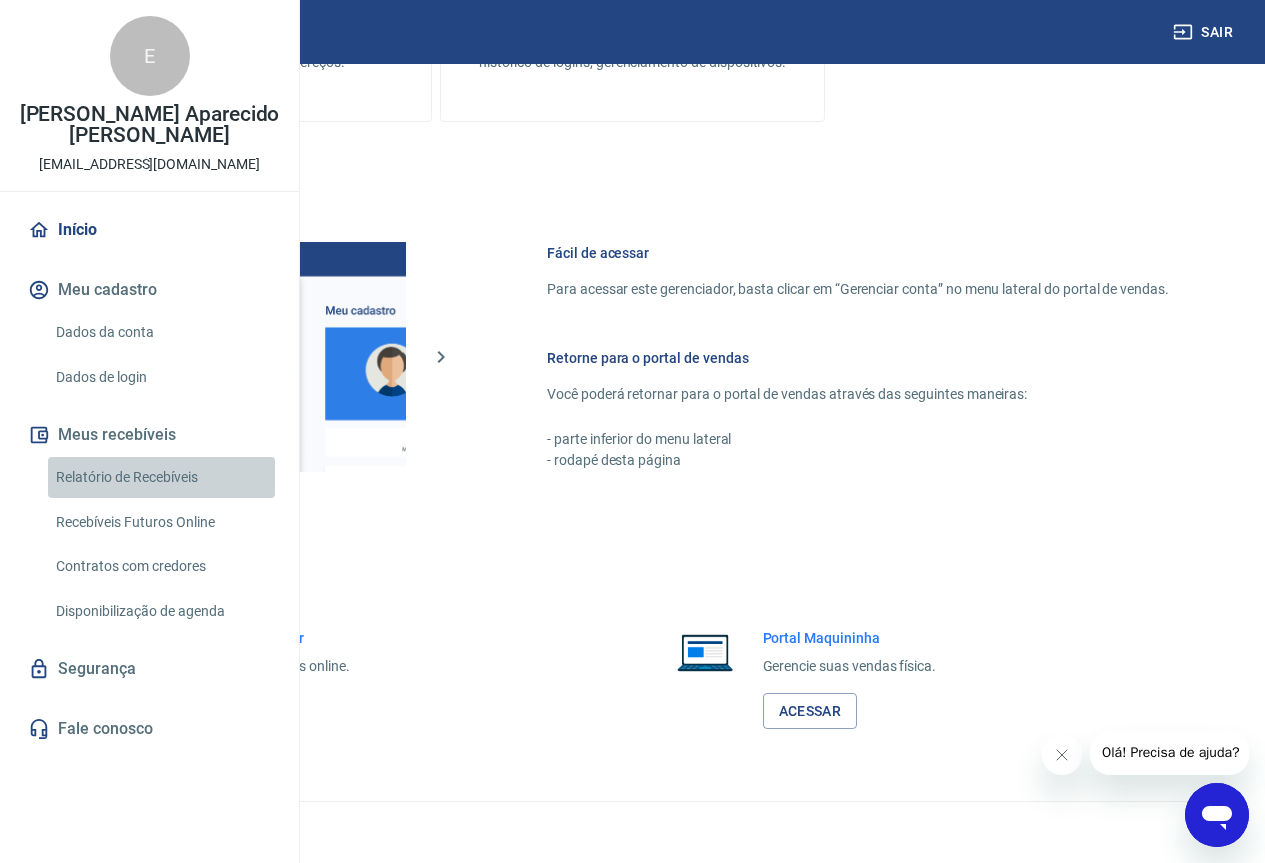 click on "Relatório de Recebíveis" at bounding box center (161, 477) 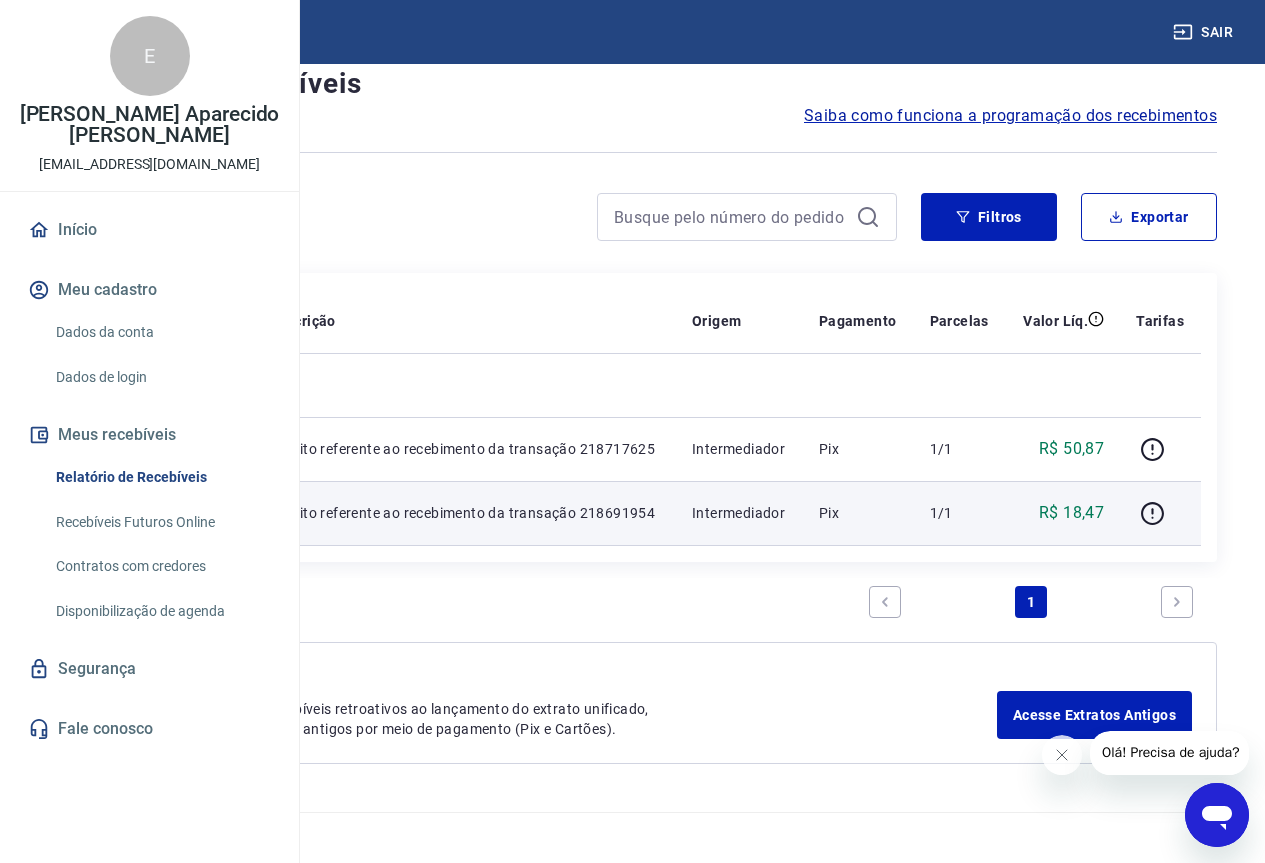 scroll, scrollTop: 101, scrollLeft: 0, axis: vertical 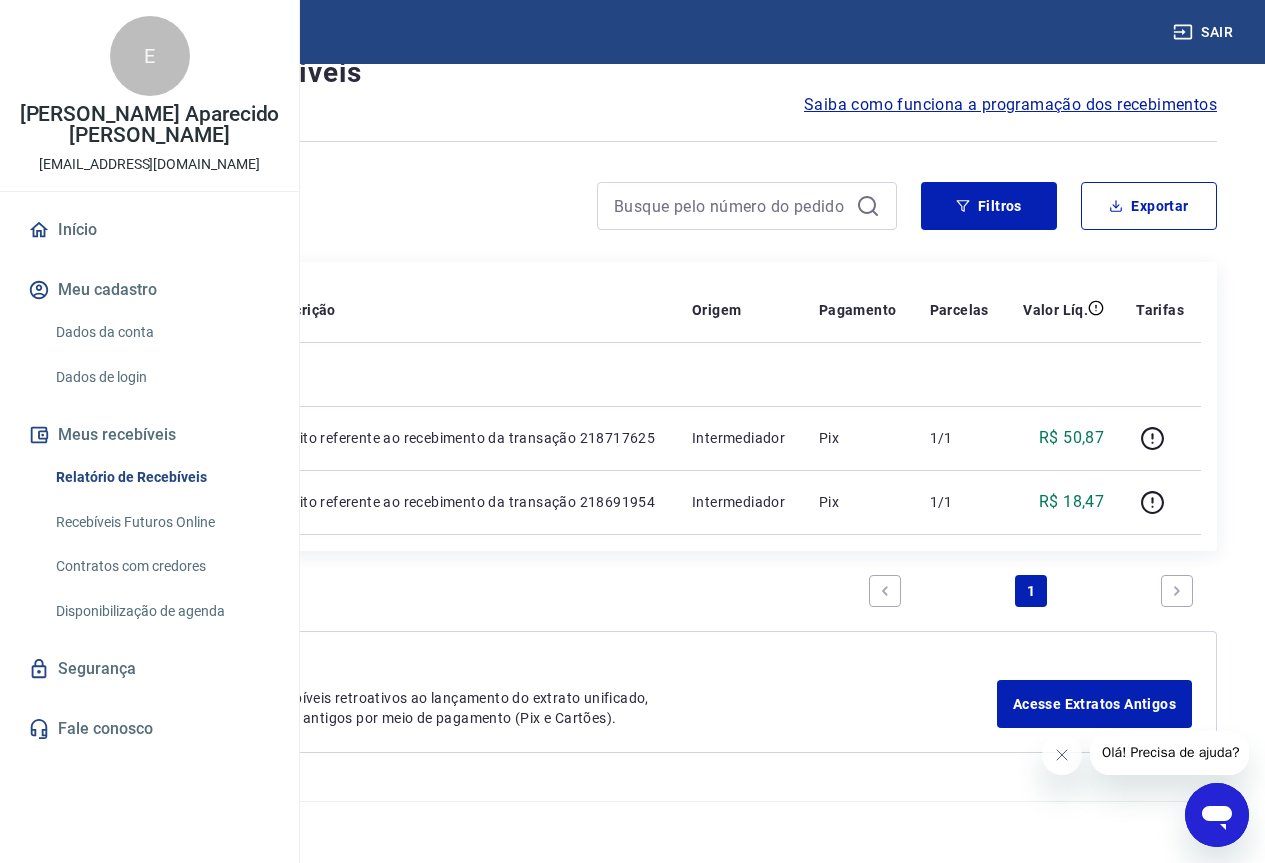 click on "Dados de login" at bounding box center (161, 377) 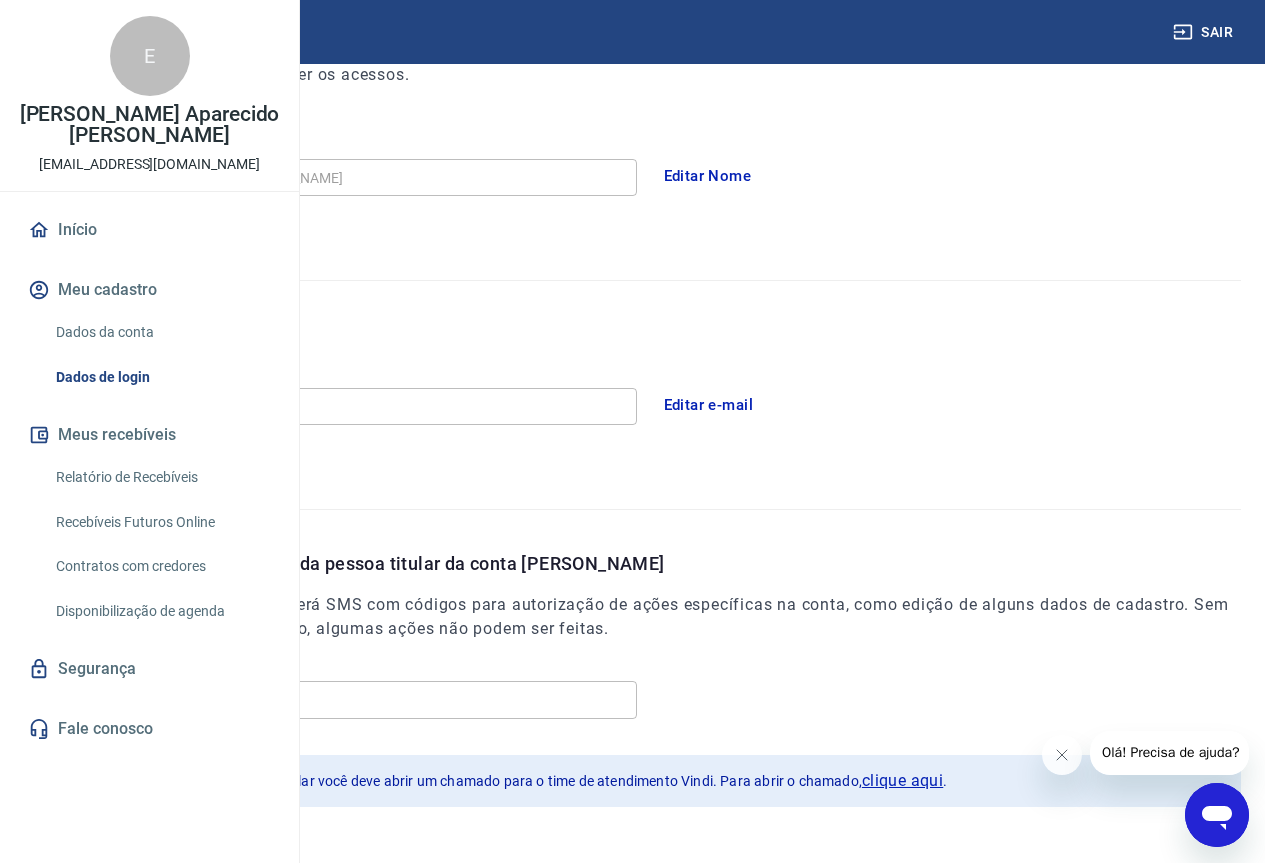scroll, scrollTop: 322, scrollLeft: 0, axis: vertical 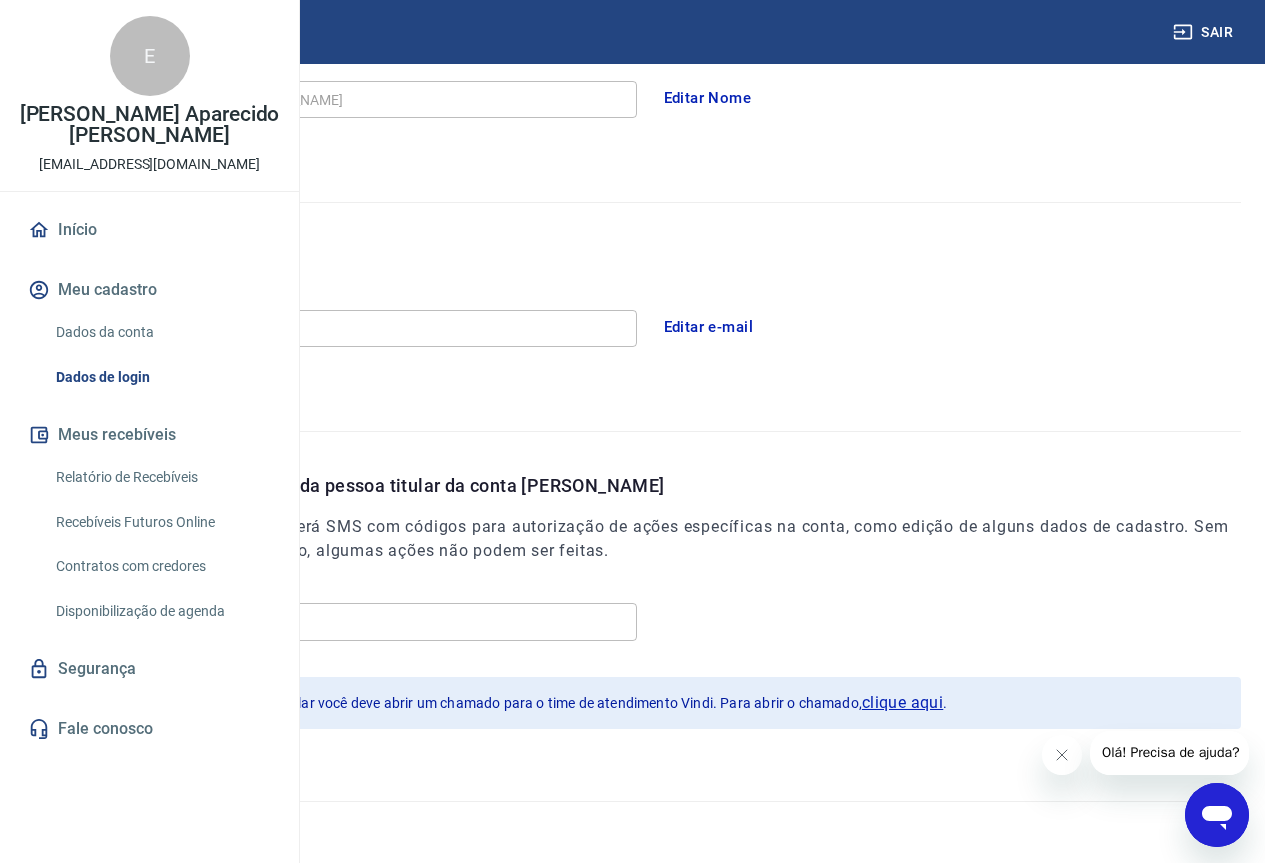 click 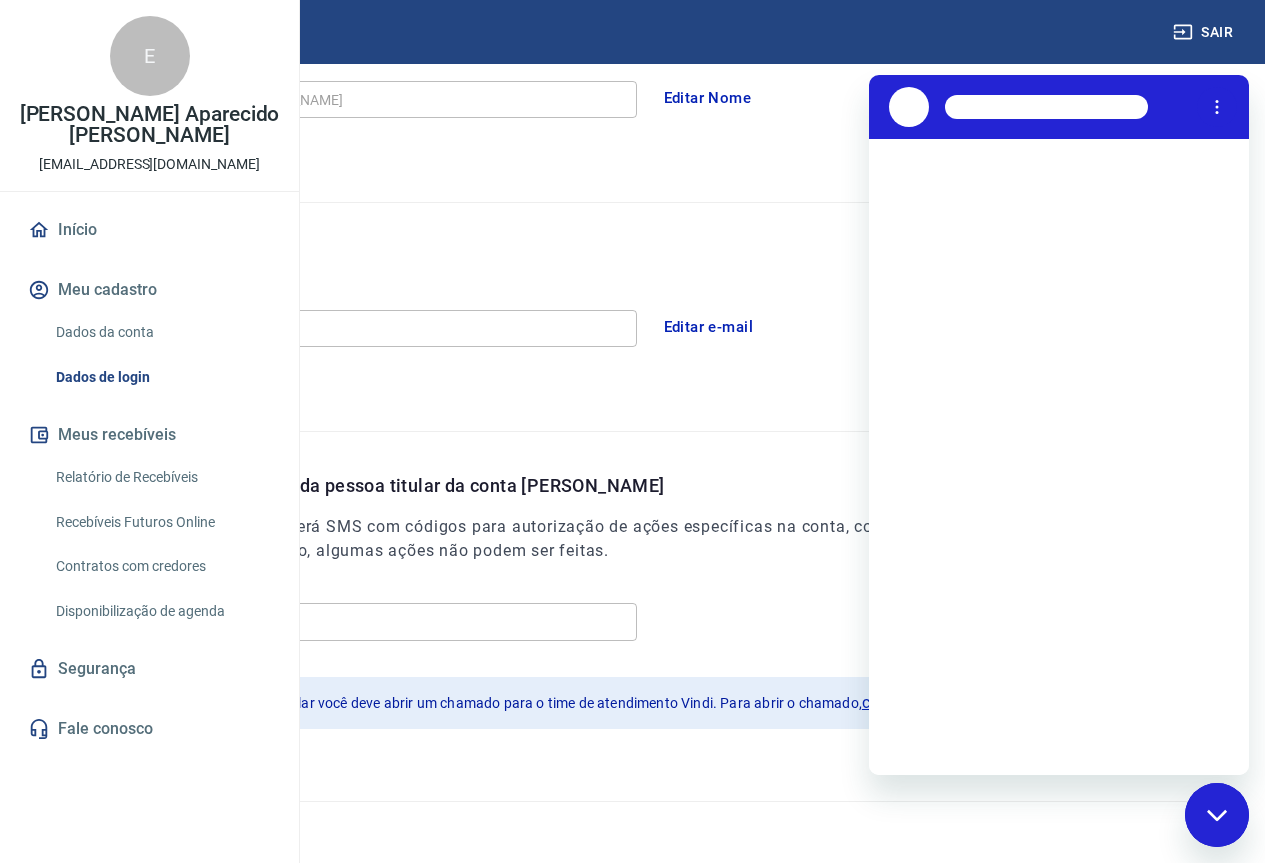 scroll, scrollTop: 0, scrollLeft: 0, axis: both 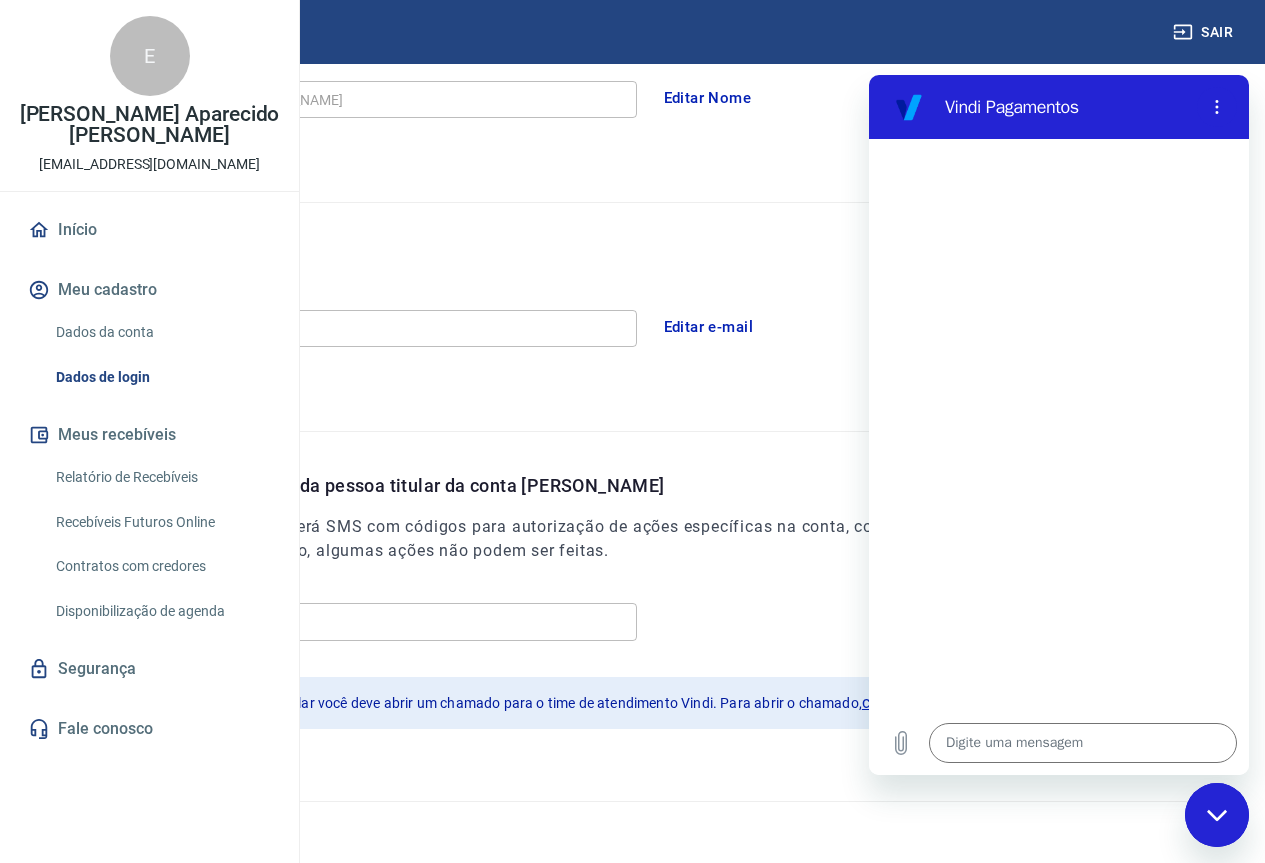 click on "Nome da pessoa usuária Quem acessa e faz movimentações na conta. Pode ser a mesma pessoa titular responsável pela conta ou outra pessoa com permissão para fazer os acessos. E Nome [PERSON_NAME] Aparecido [PERSON_NAME] Editar Nome" at bounding box center [632, 40] 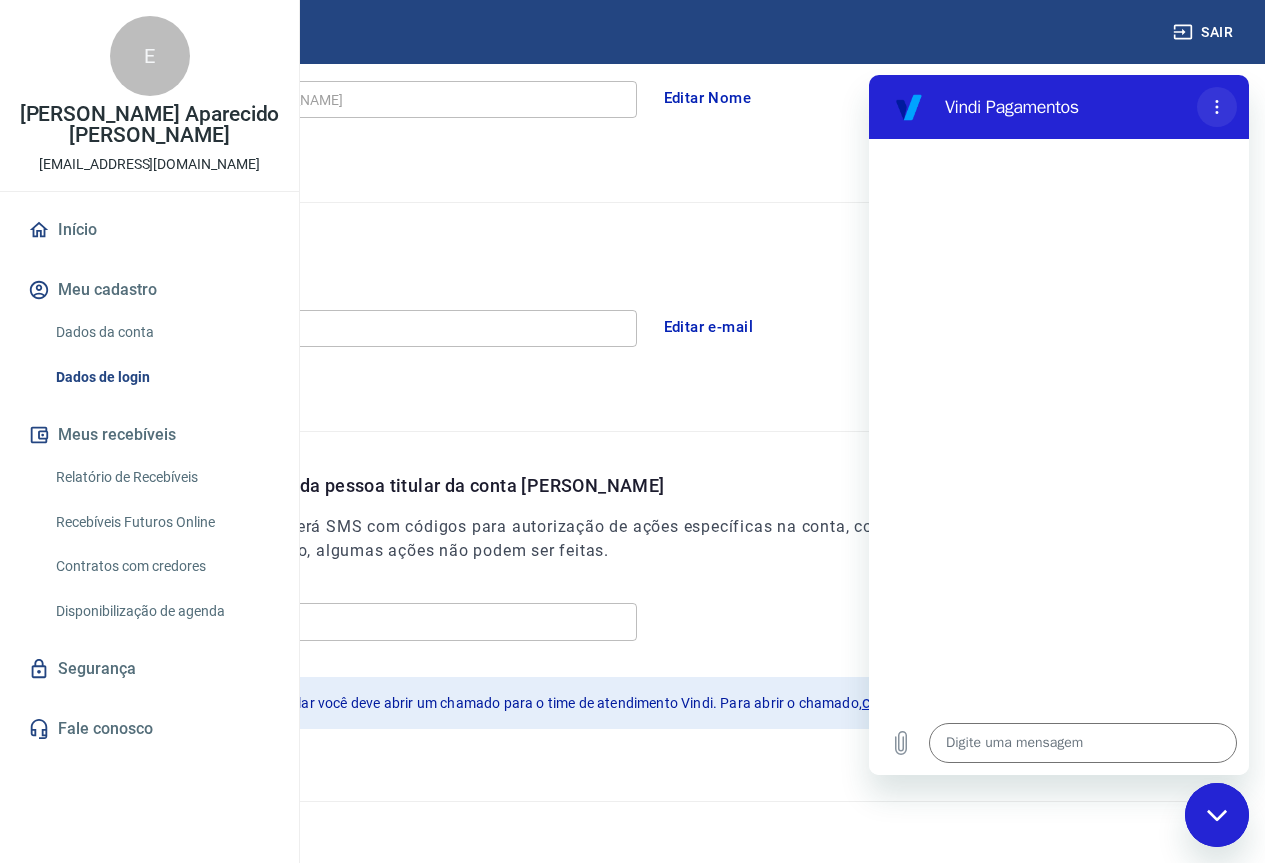 click 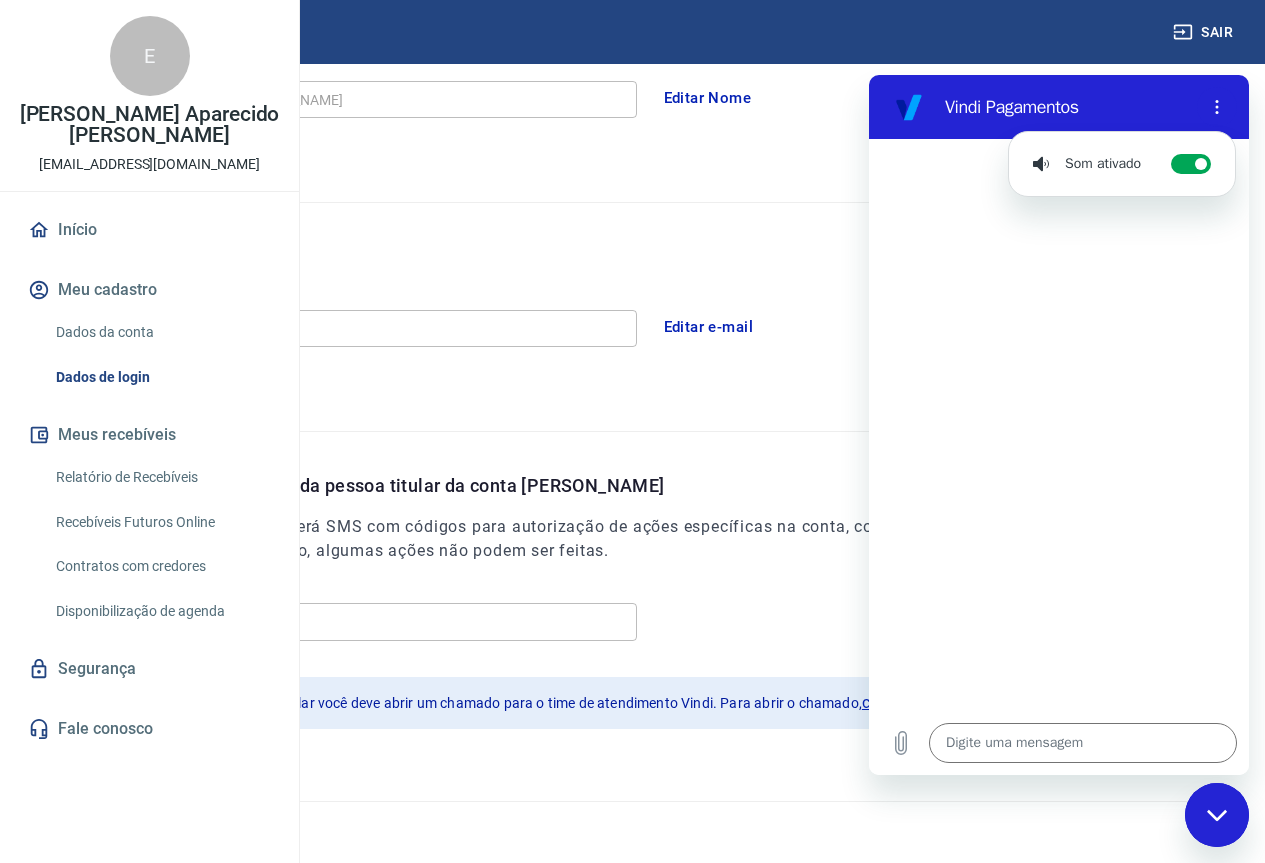 click on "Sair" at bounding box center (632, 32) 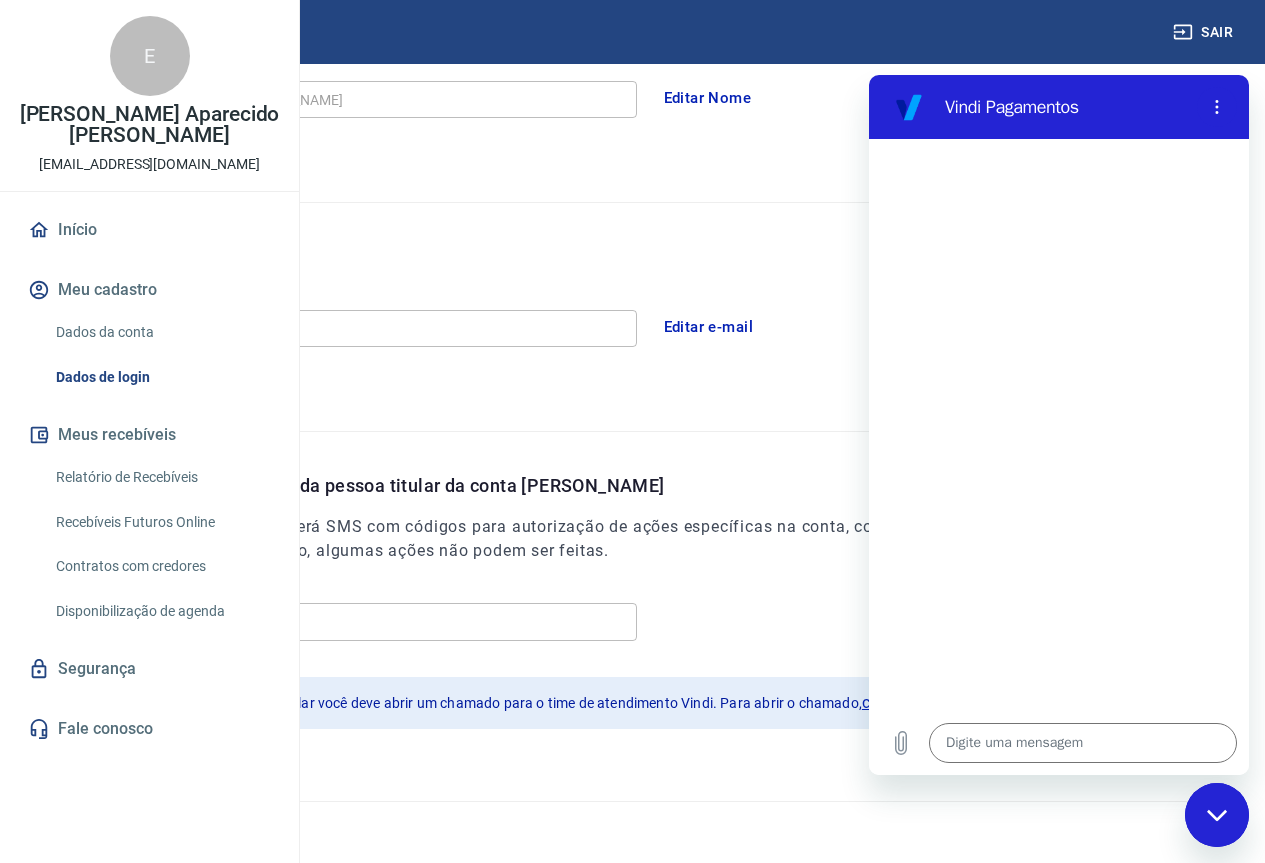 click 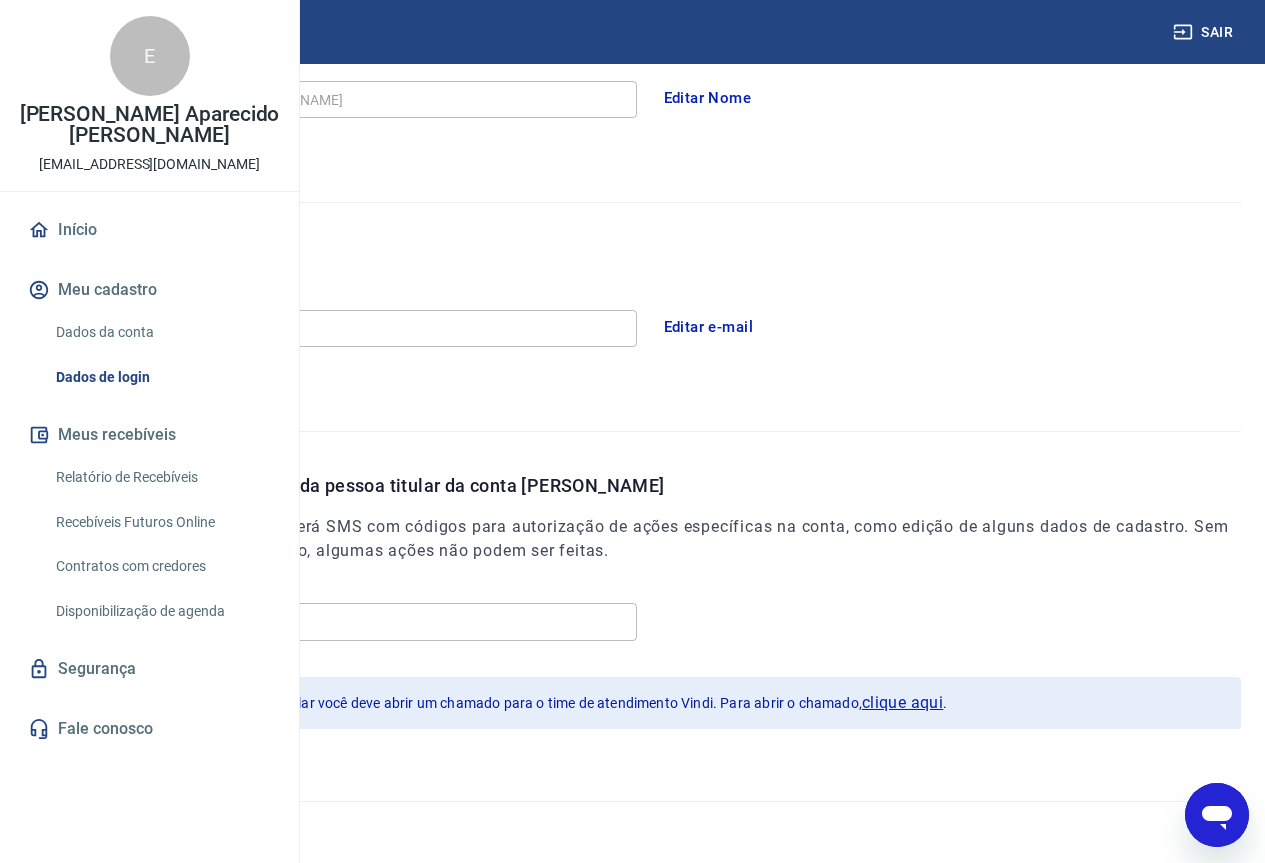 click on "Fale conosco" at bounding box center [149, 729] 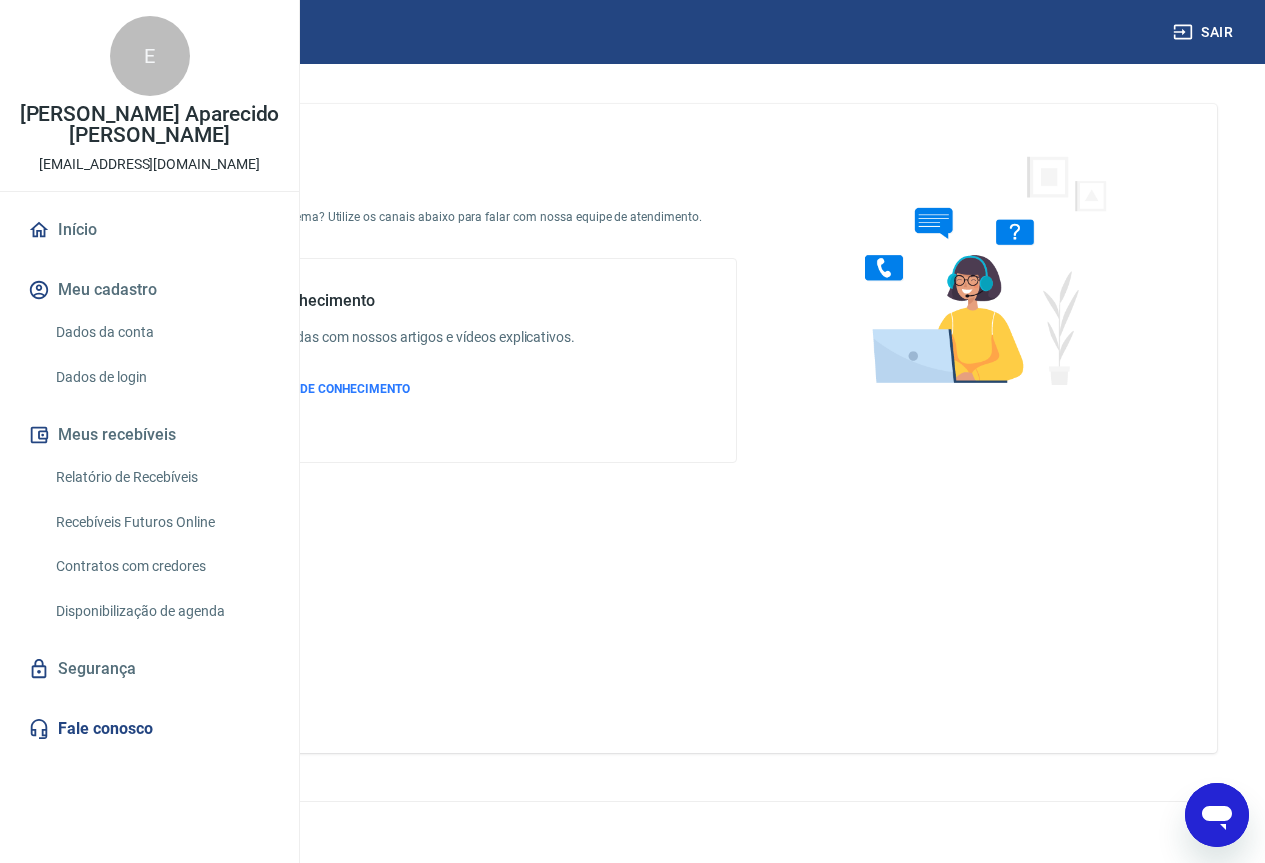 scroll, scrollTop: 0, scrollLeft: 0, axis: both 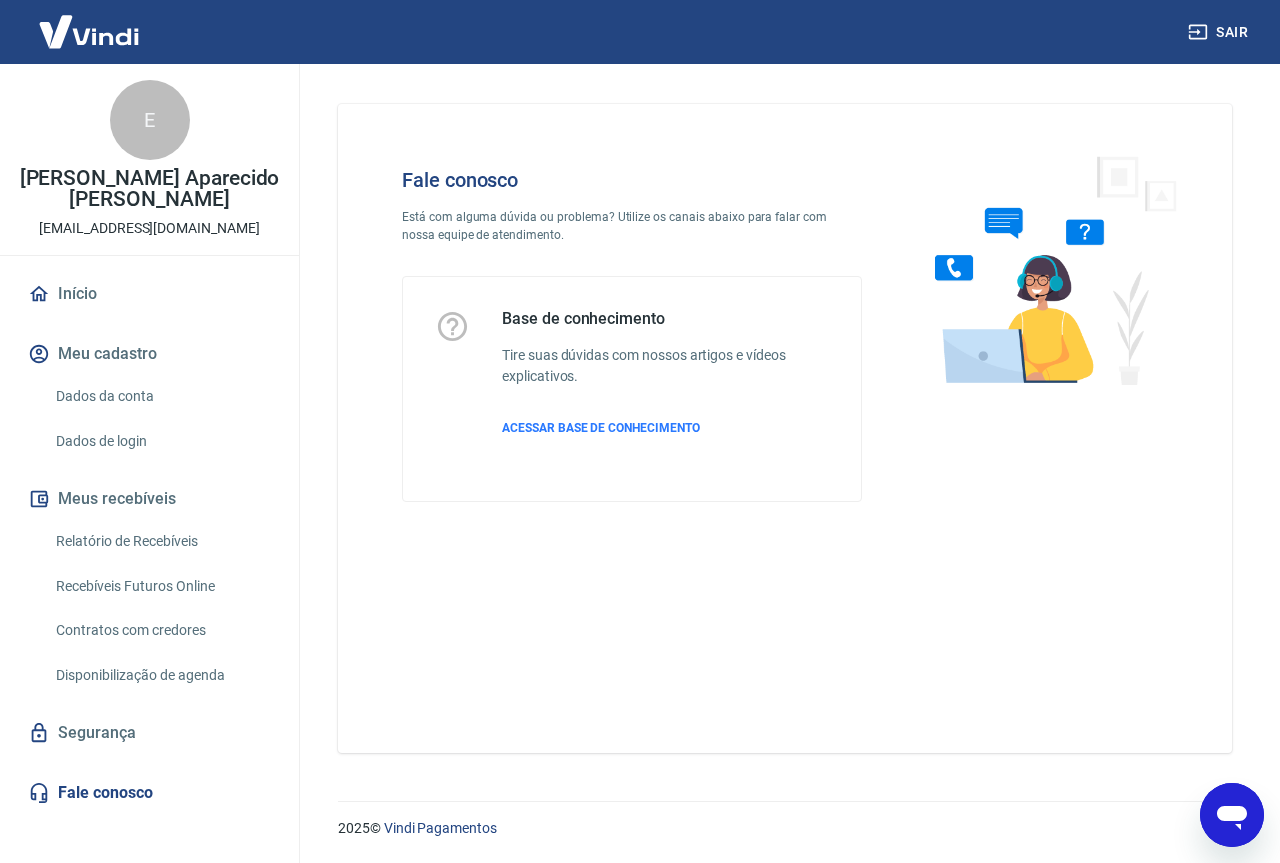click on "Recebíveis Futuros Online" at bounding box center (161, 586) 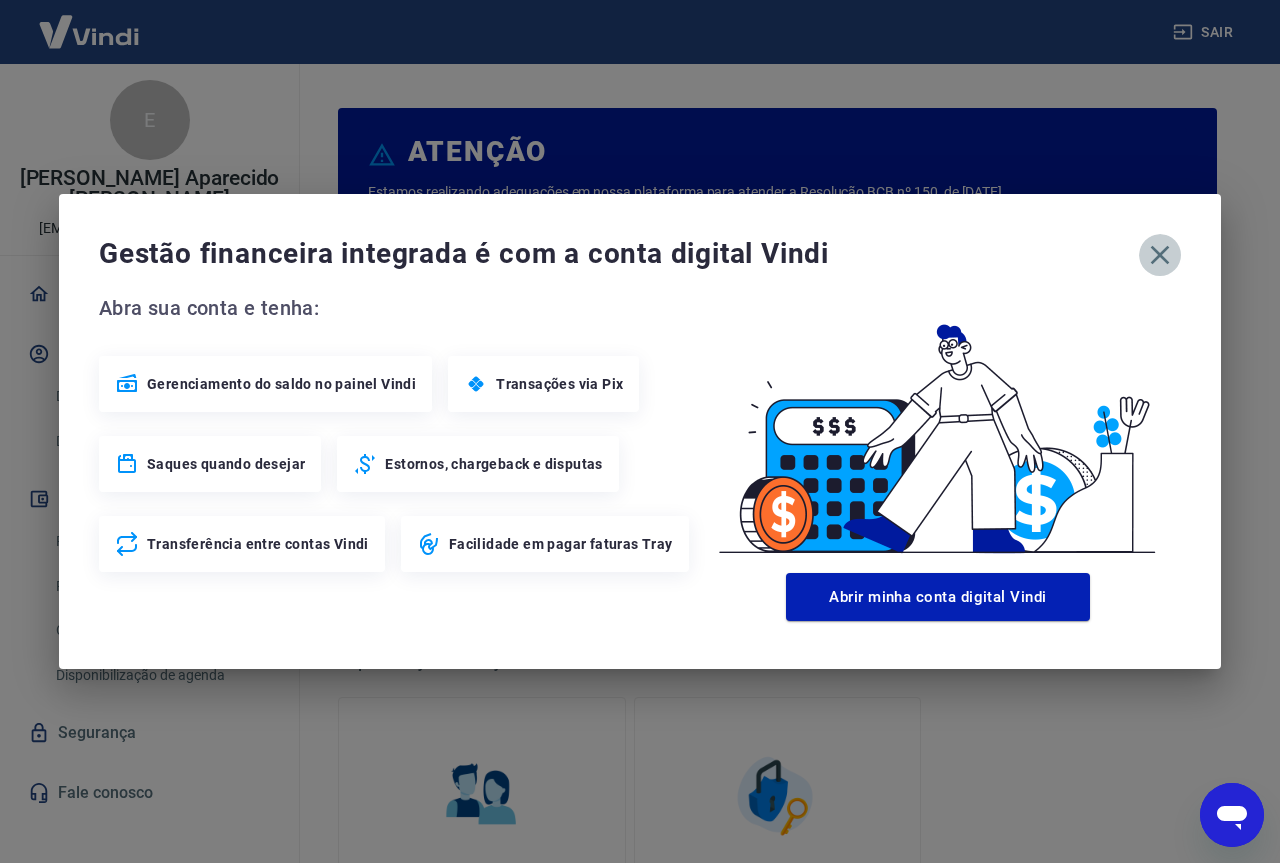 click 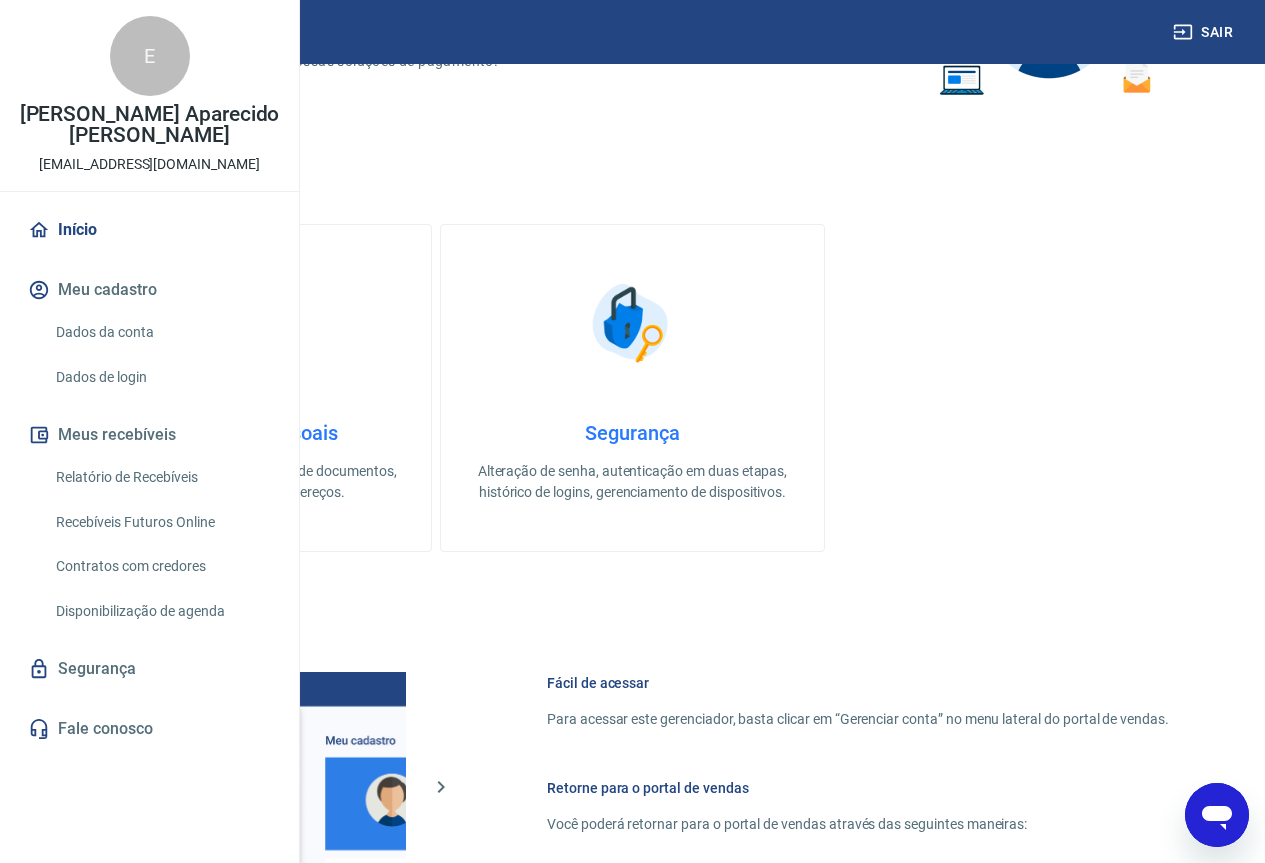 scroll, scrollTop: 700, scrollLeft: 0, axis: vertical 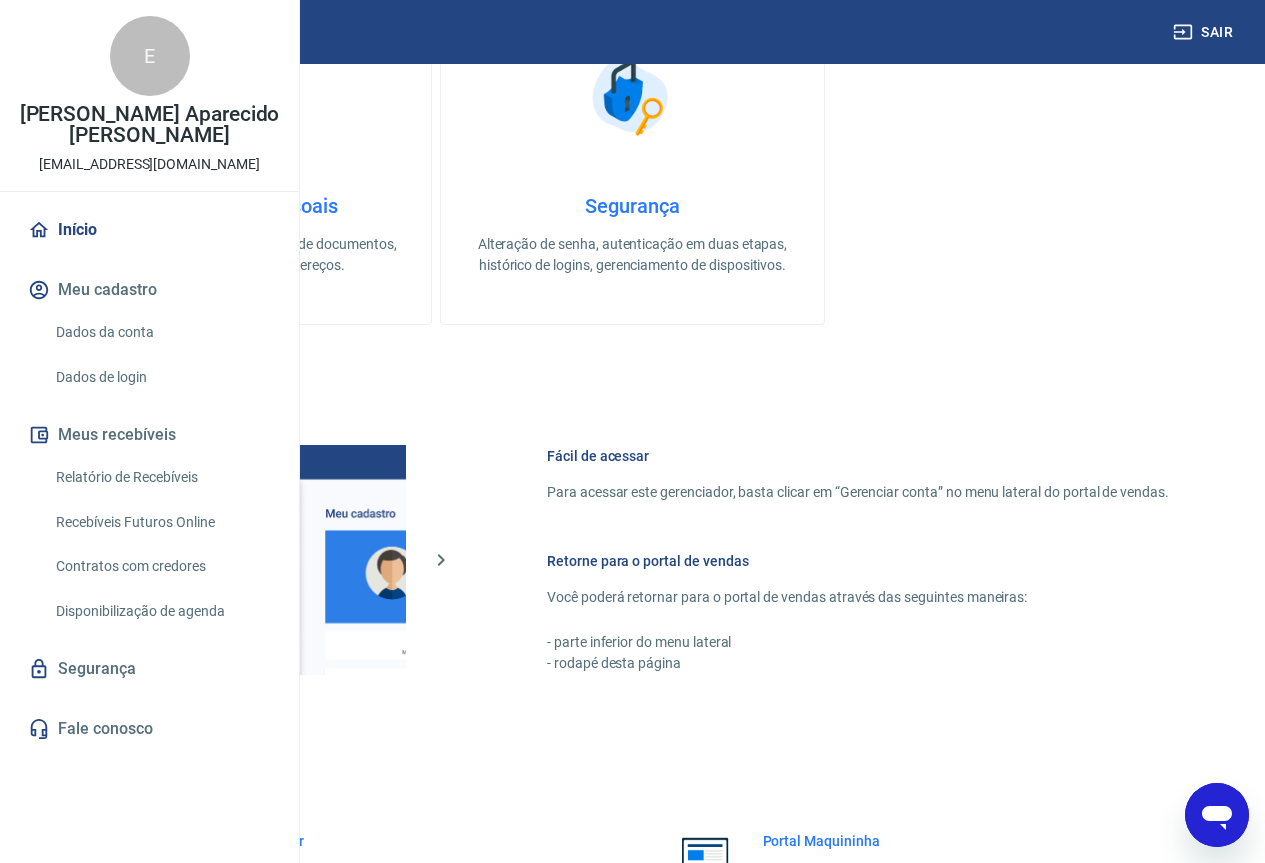 type on "x" 